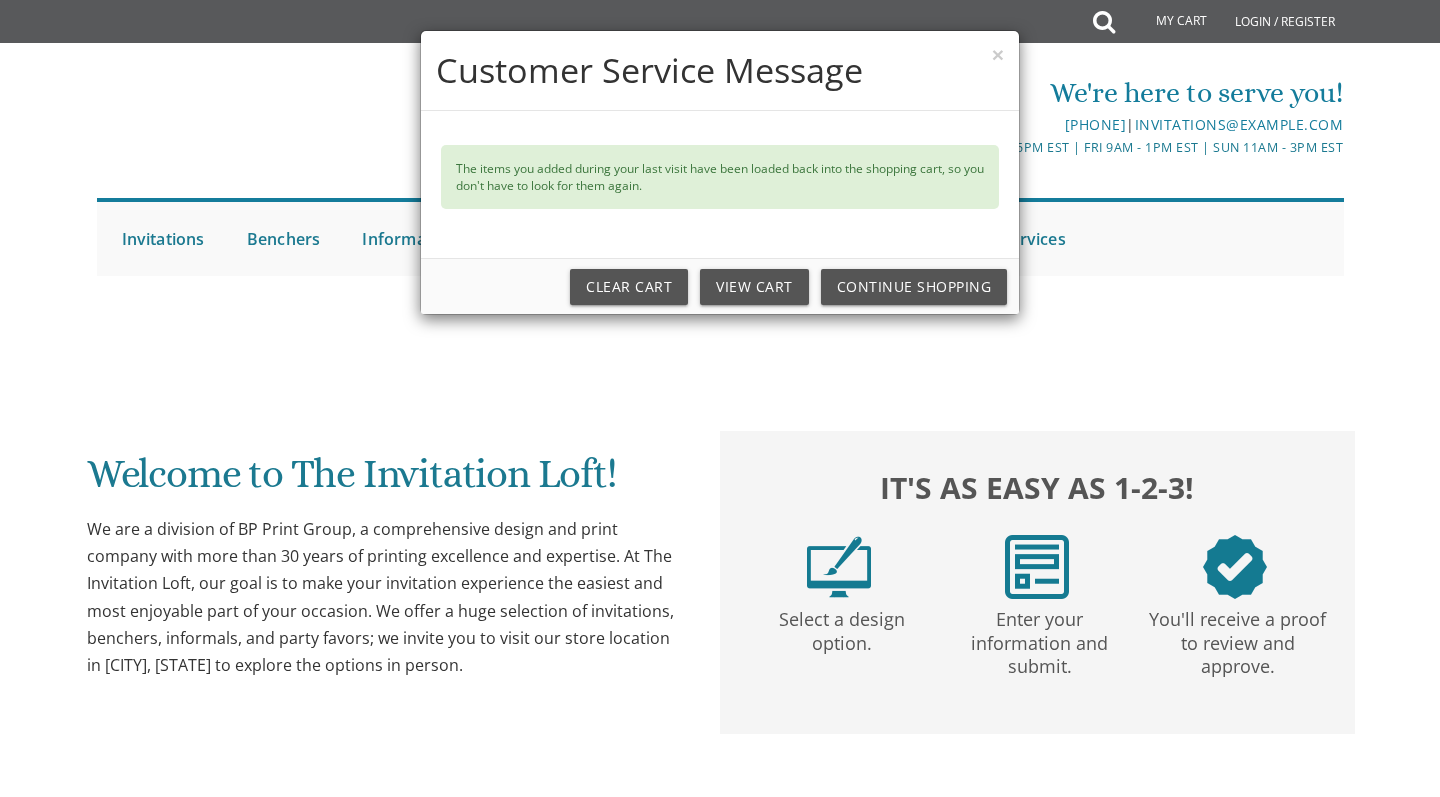 scroll, scrollTop: 0, scrollLeft: 0, axis: both 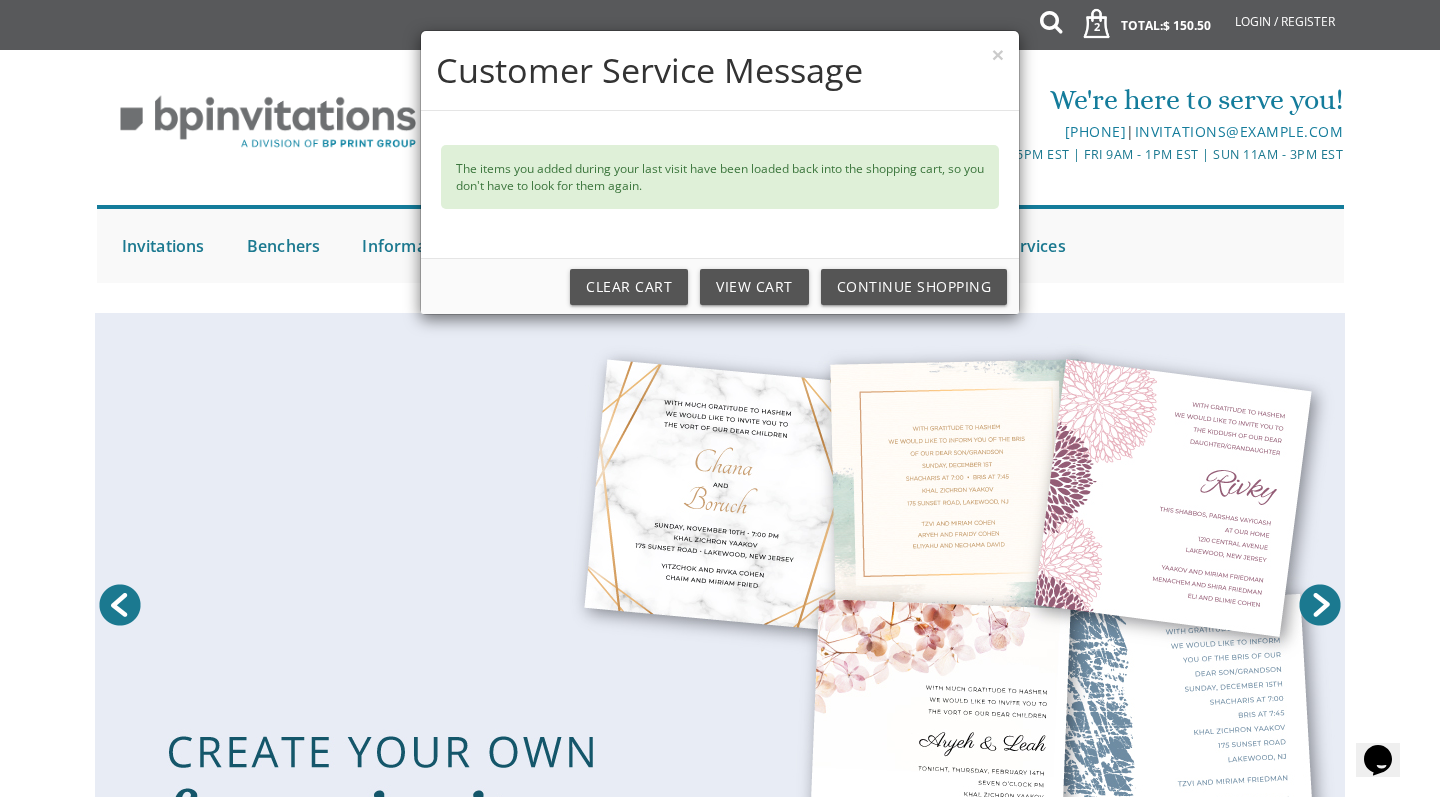 click on "×
Customer Service Message
The items you added during your last visit have been loaded back into the shopping cart, so you don't have to look for them again.
Clear Cart View Cart Continue Shopping" at bounding box center (720, 398) 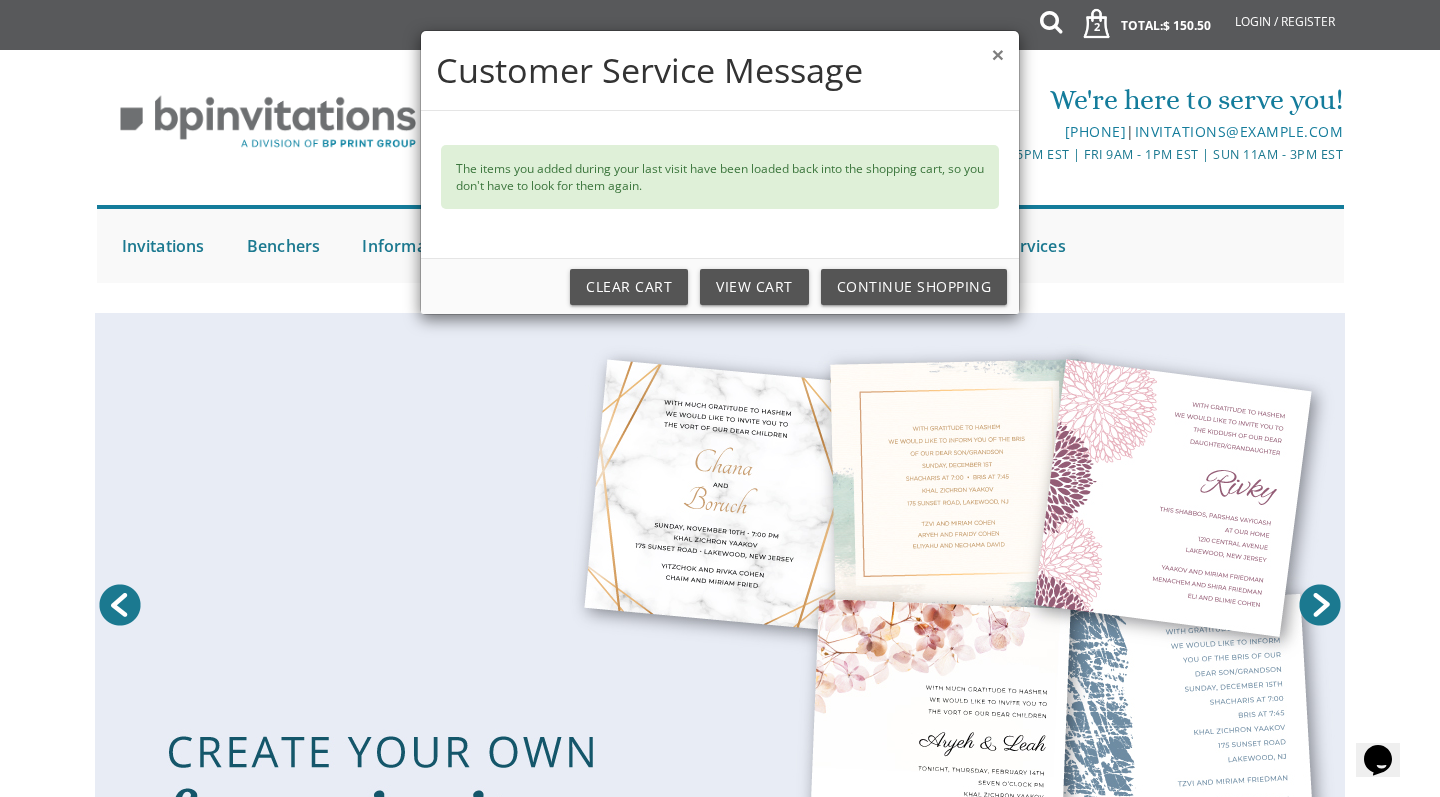 click on "×" at bounding box center (998, 54) 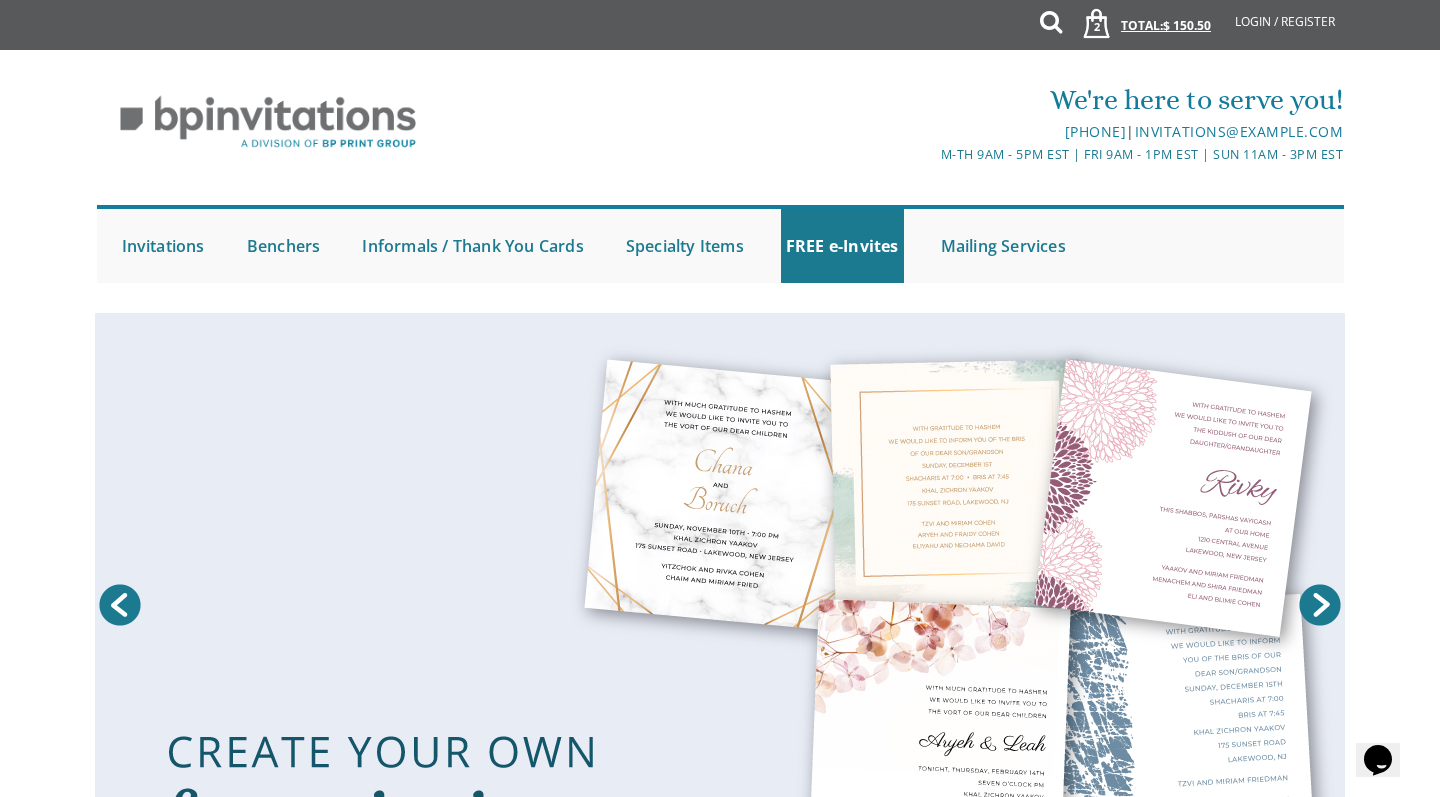 click on "2
Total:
$ 150.50
$ 150.50" at bounding box center [1140, 35] 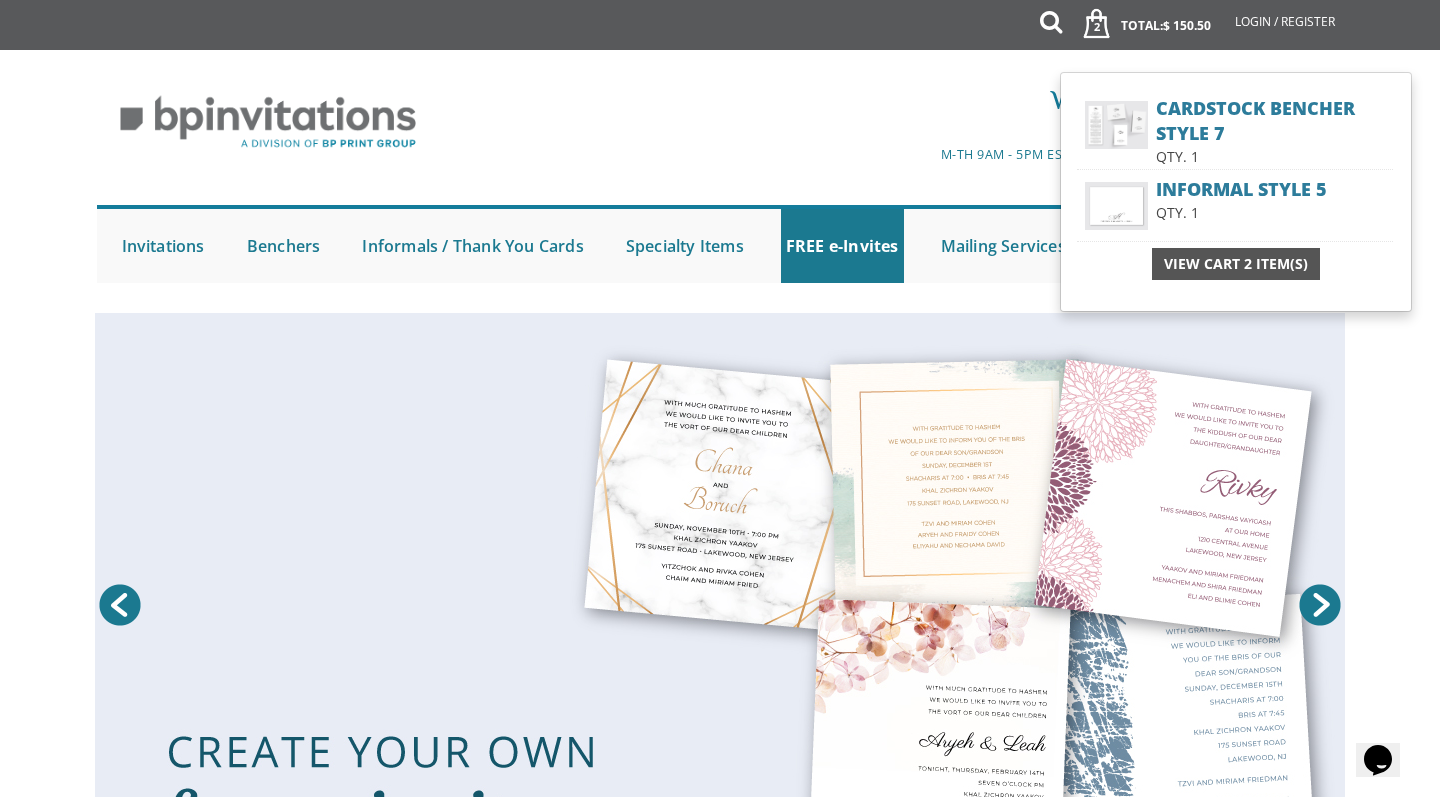 click on "View Cart 2  Item(s)" at bounding box center (1236, 264) 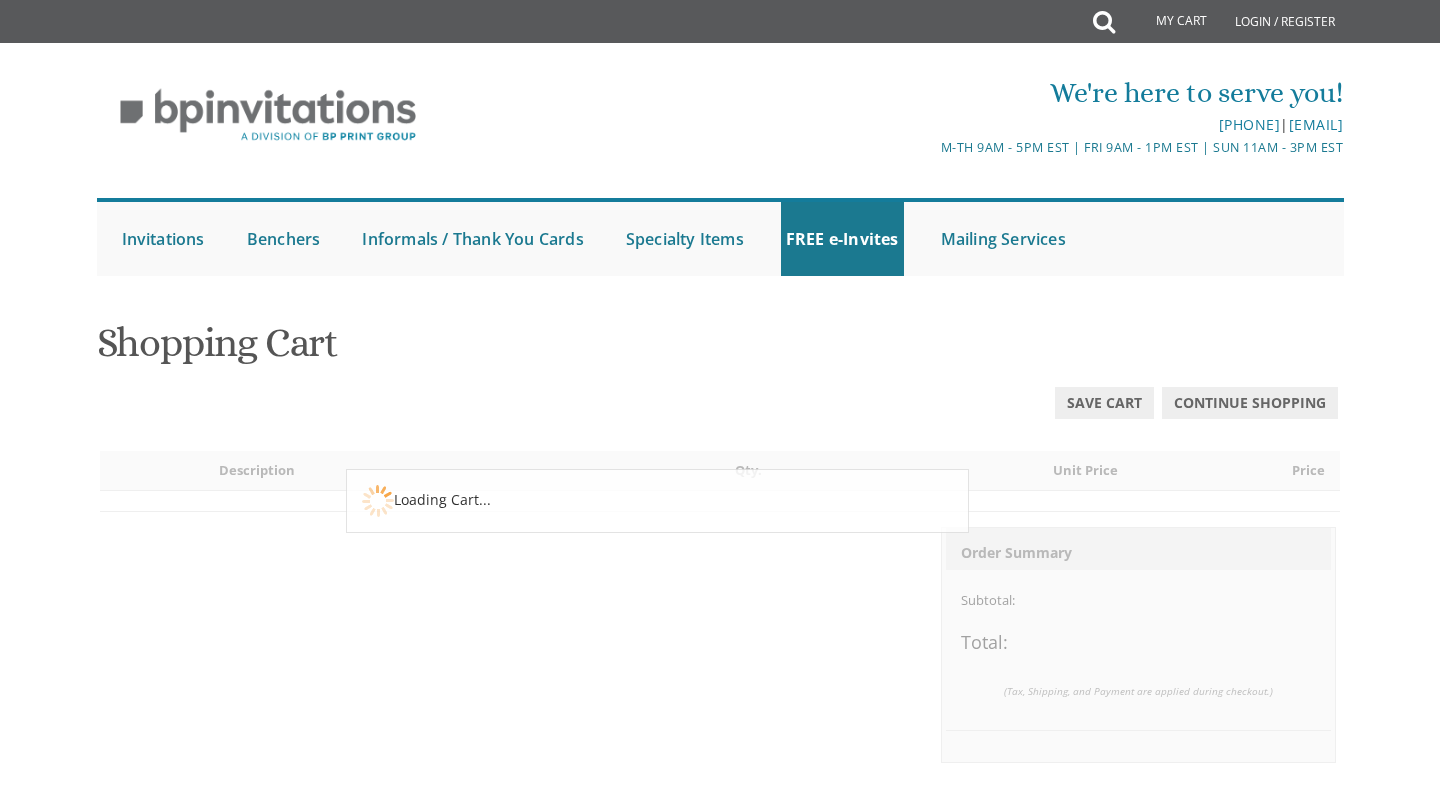 scroll, scrollTop: 0, scrollLeft: 0, axis: both 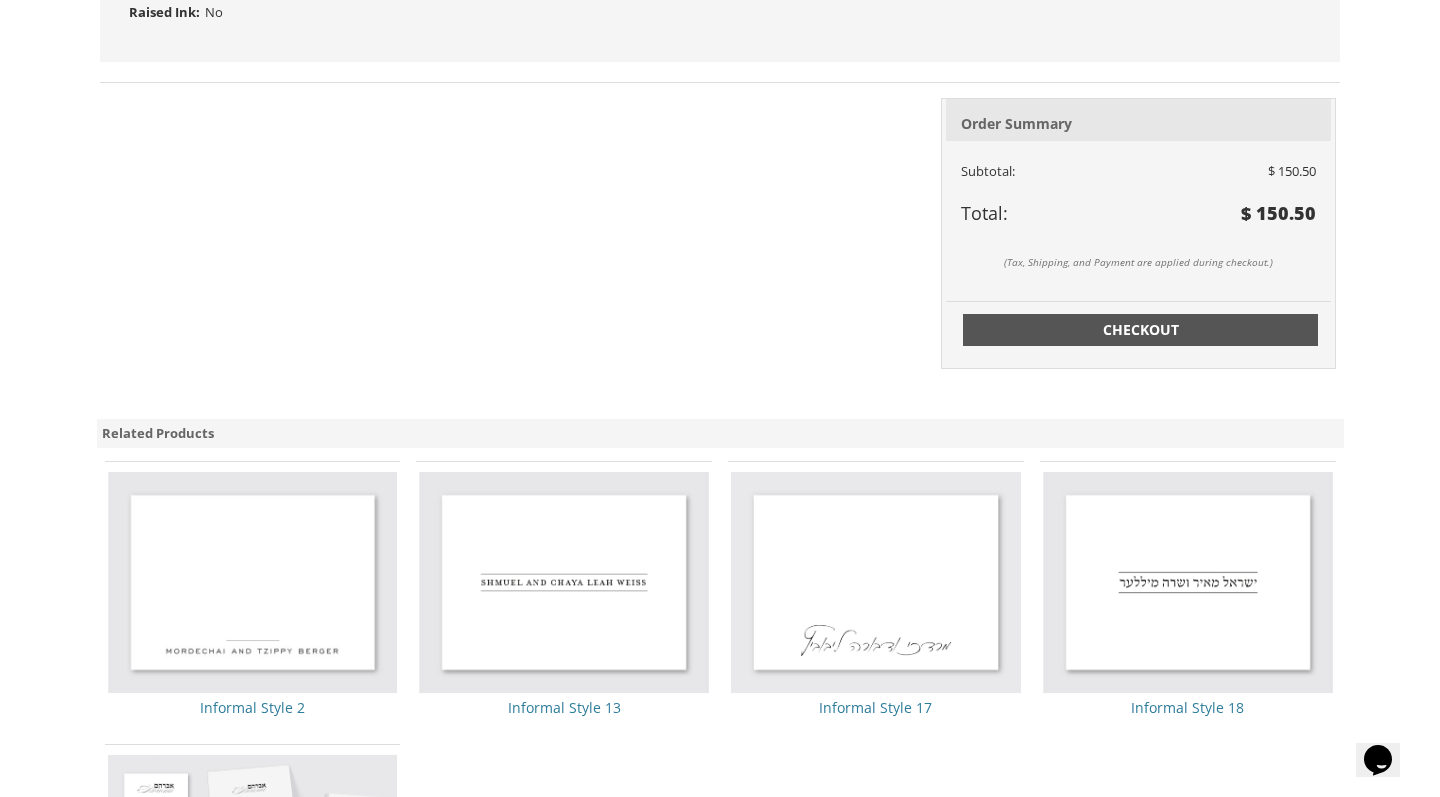 click on "Checkout" at bounding box center (1141, 330) 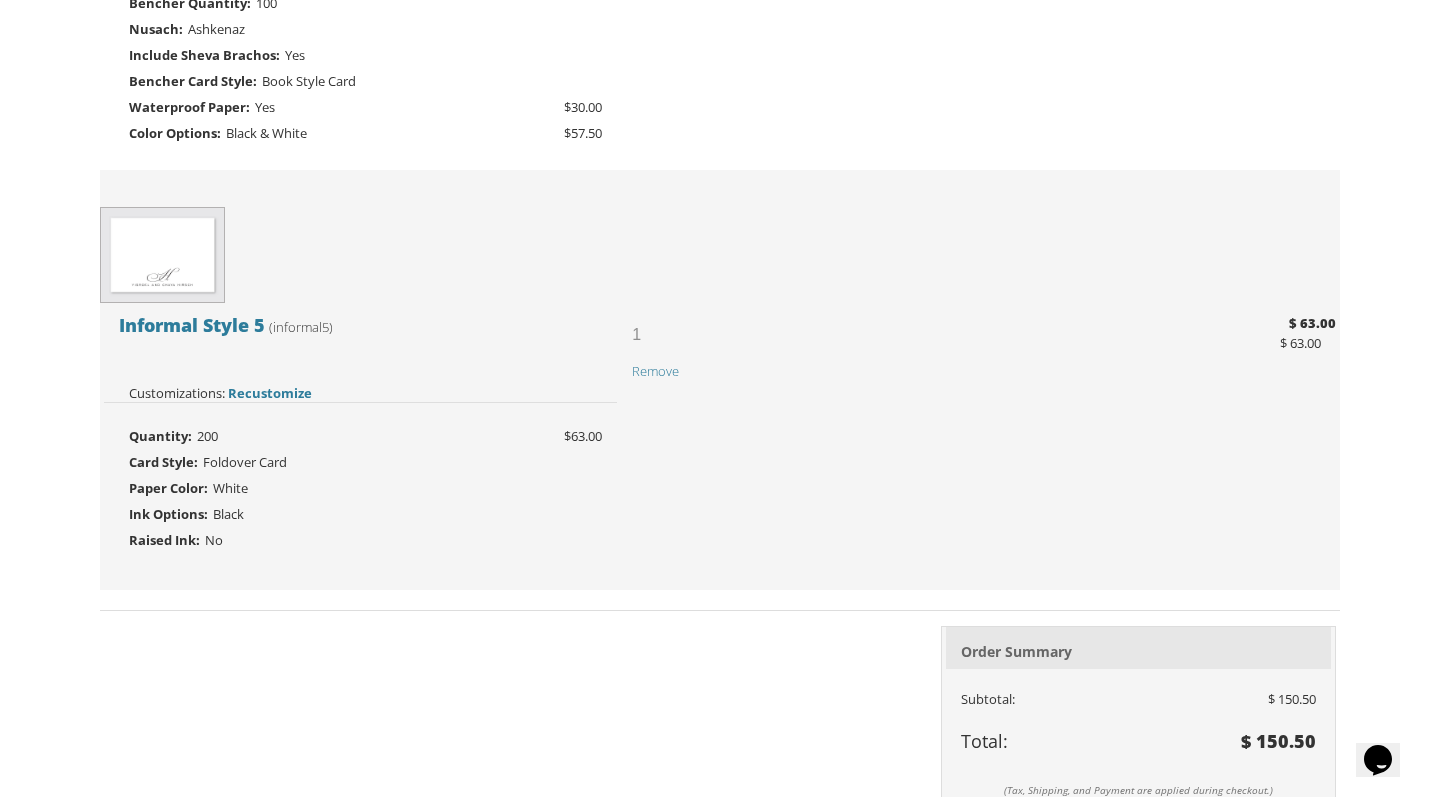 scroll, scrollTop: 481, scrollLeft: 0, axis: vertical 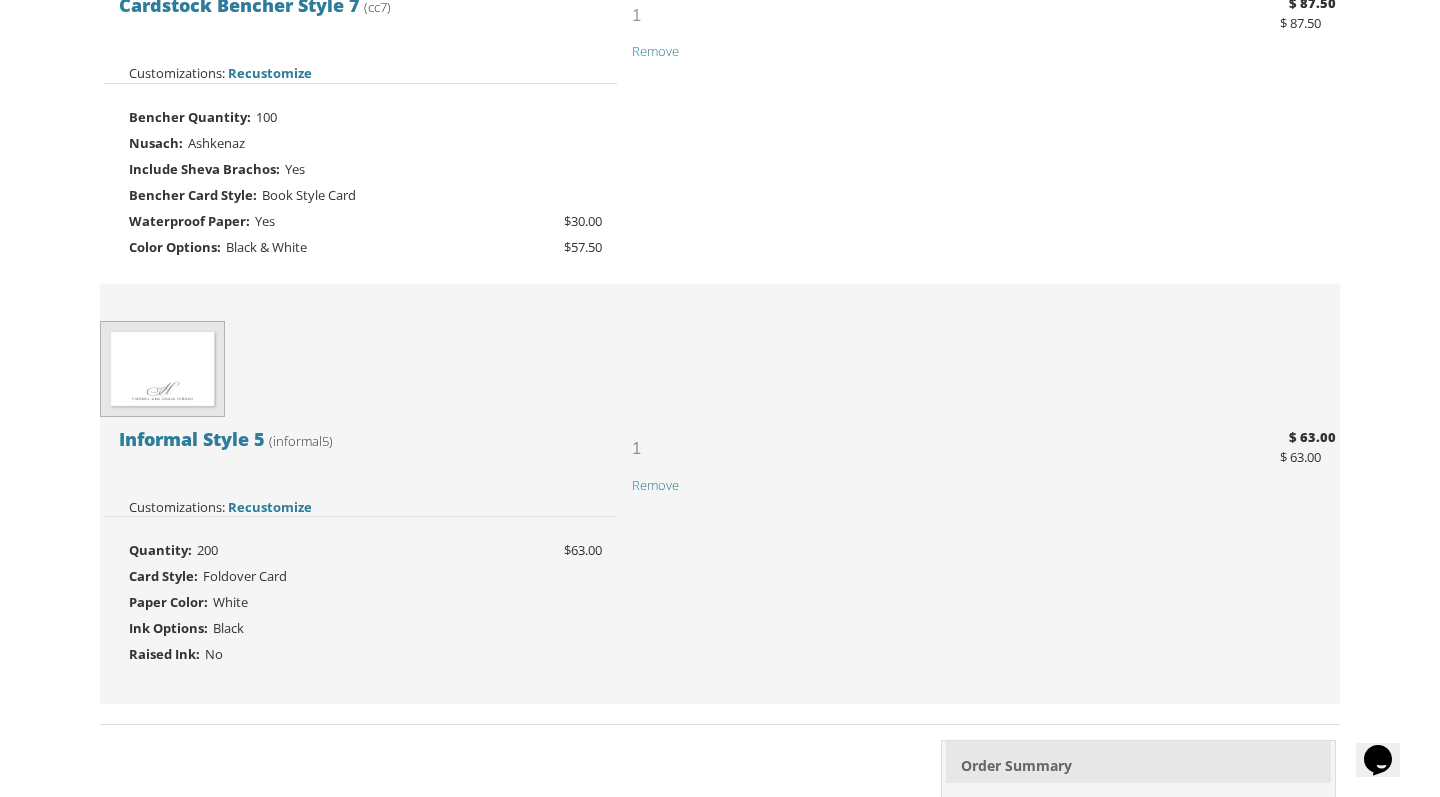click on "Quantity:
200
$63.00" at bounding box center (720, 550) 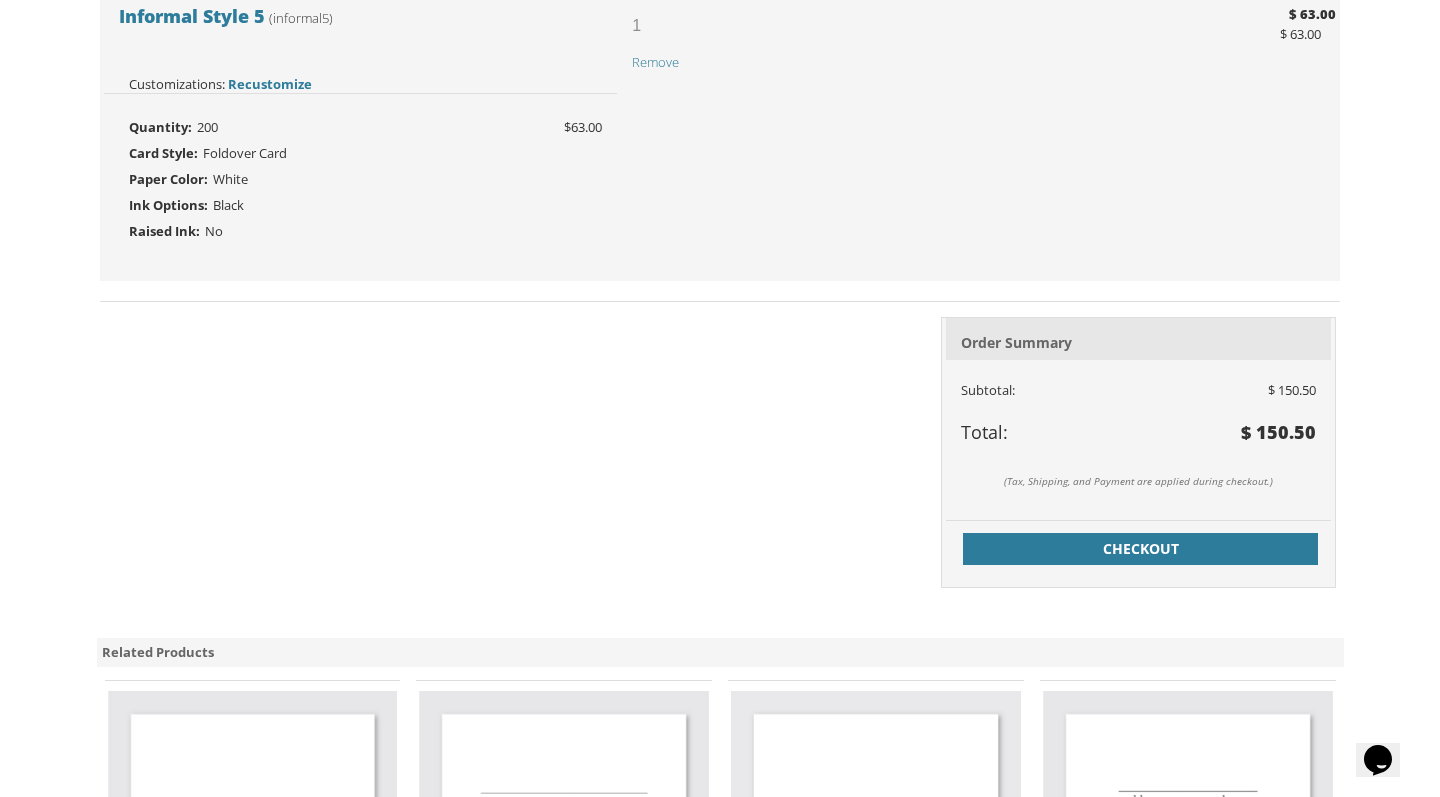 scroll, scrollTop: 1236, scrollLeft: 0, axis: vertical 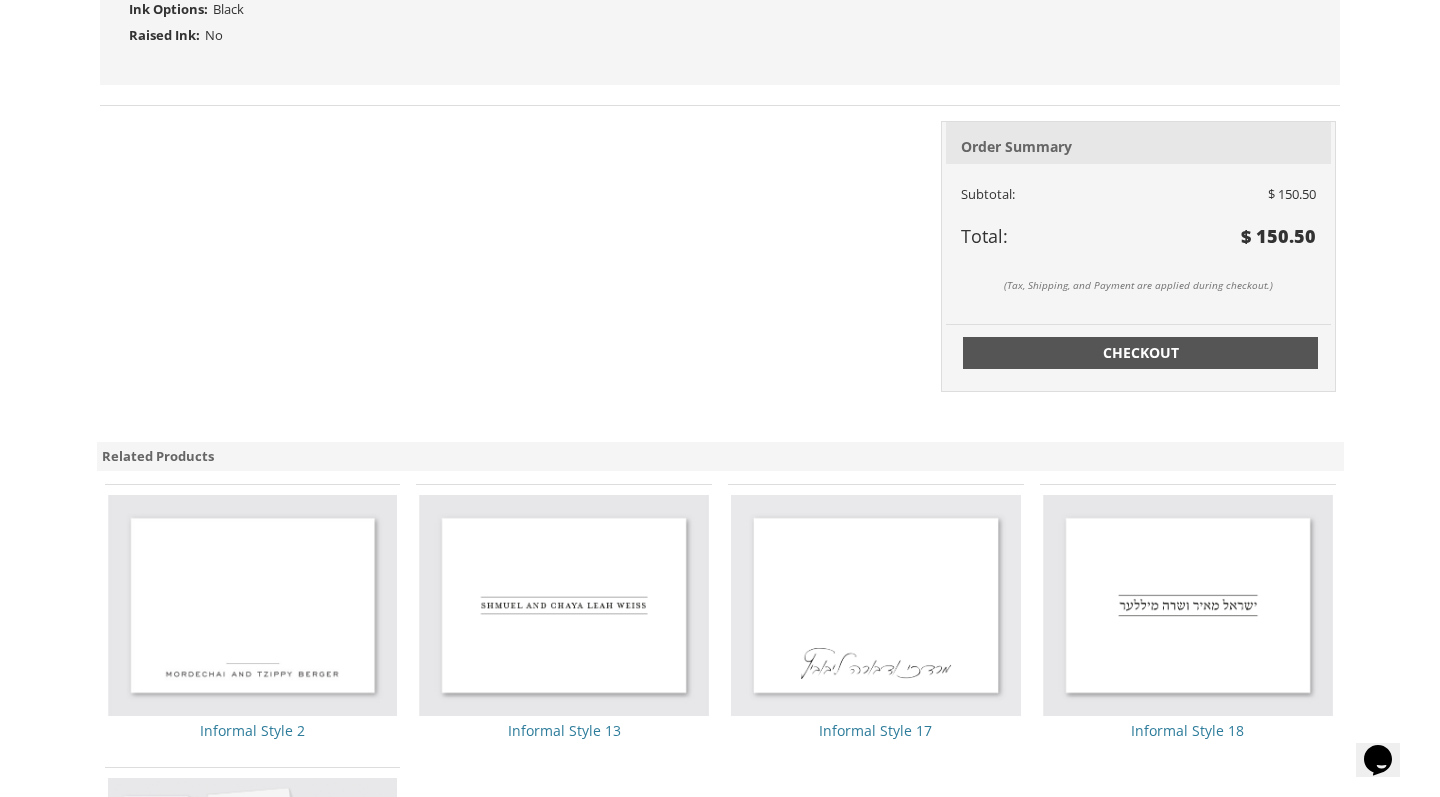 click on "Checkout" at bounding box center [1141, 353] 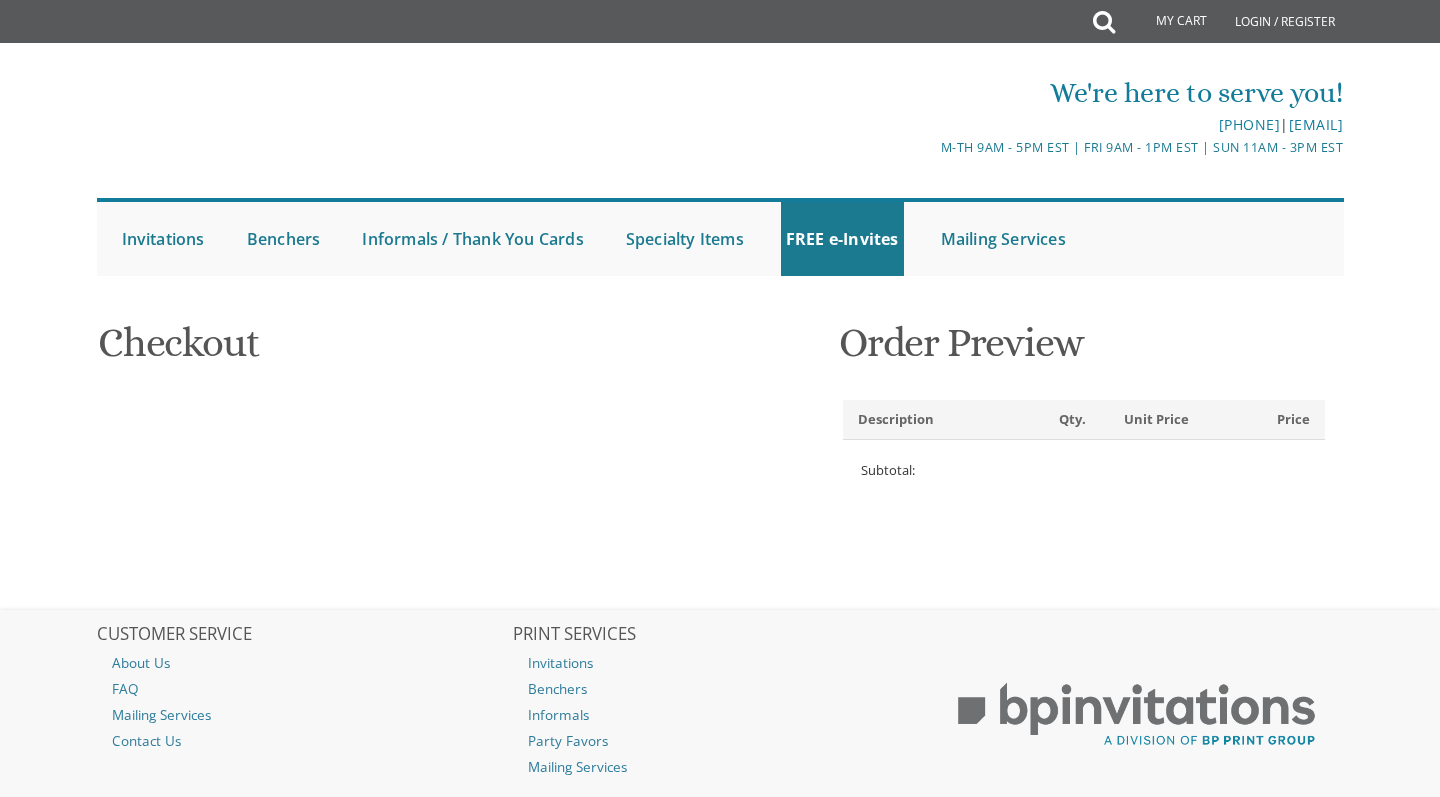scroll, scrollTop: 0, scrollLeft: 0, axis: both 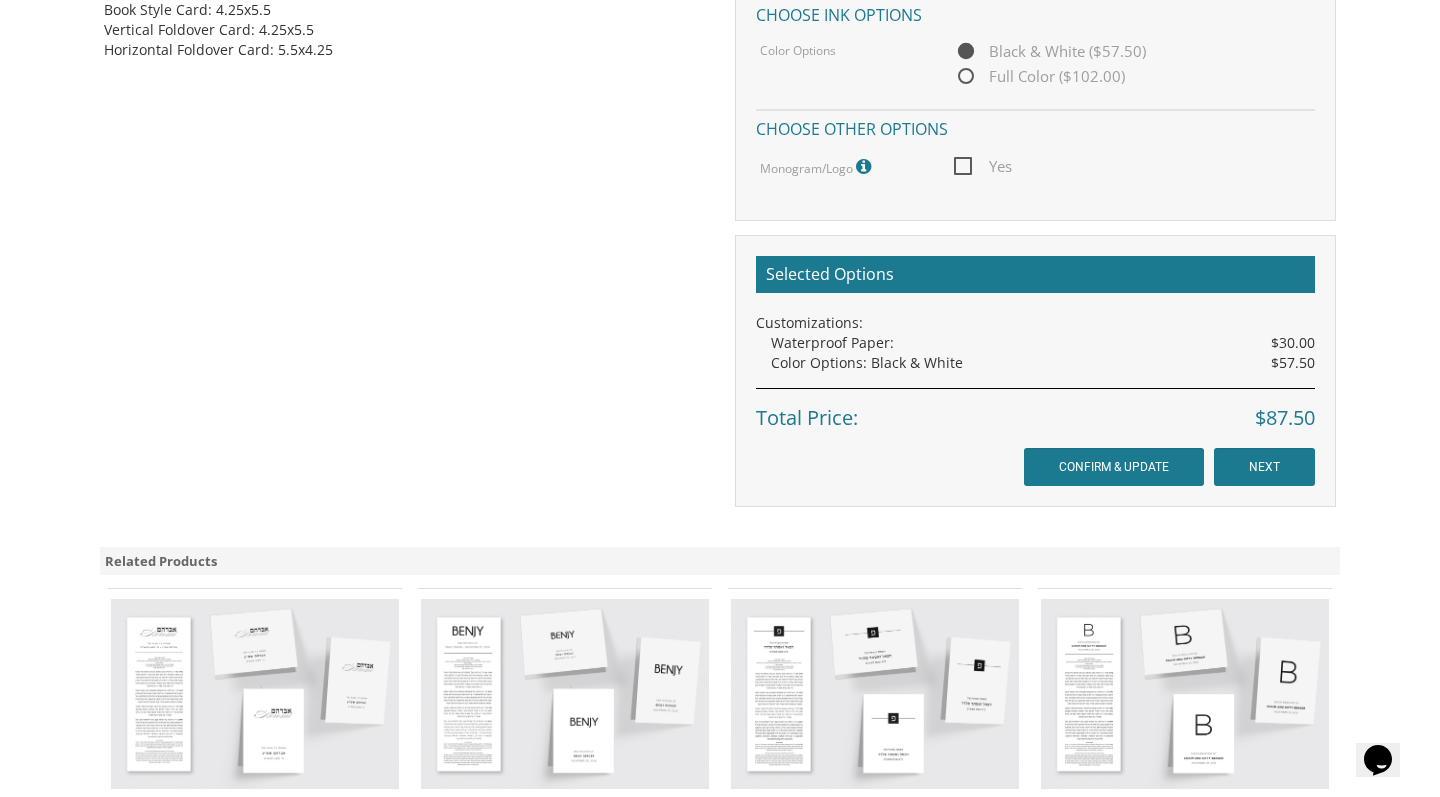 click on "NEXT" at bounding box center (1264, 467) 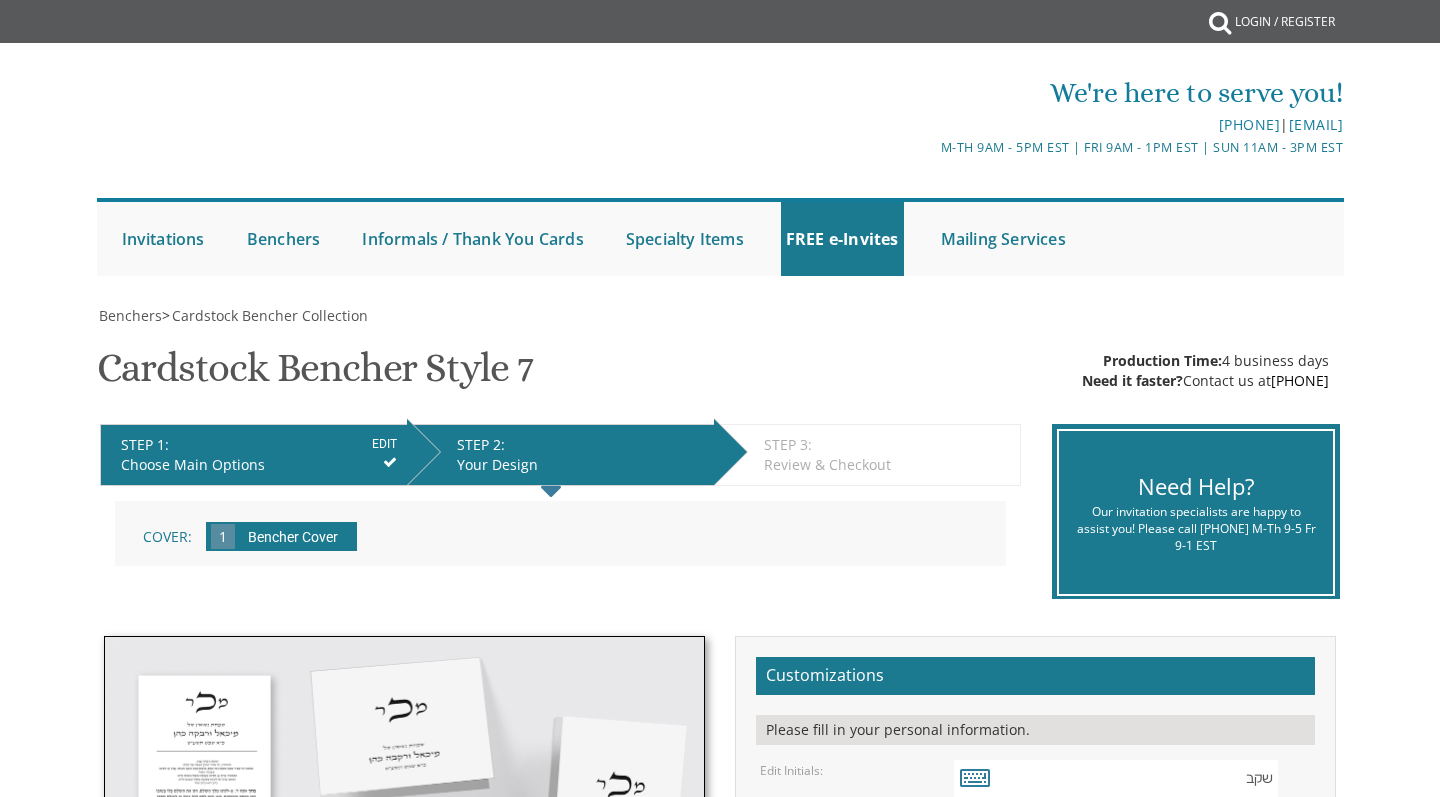 scroll, scrollTop: 0, scrollLeft: 0, axis: both 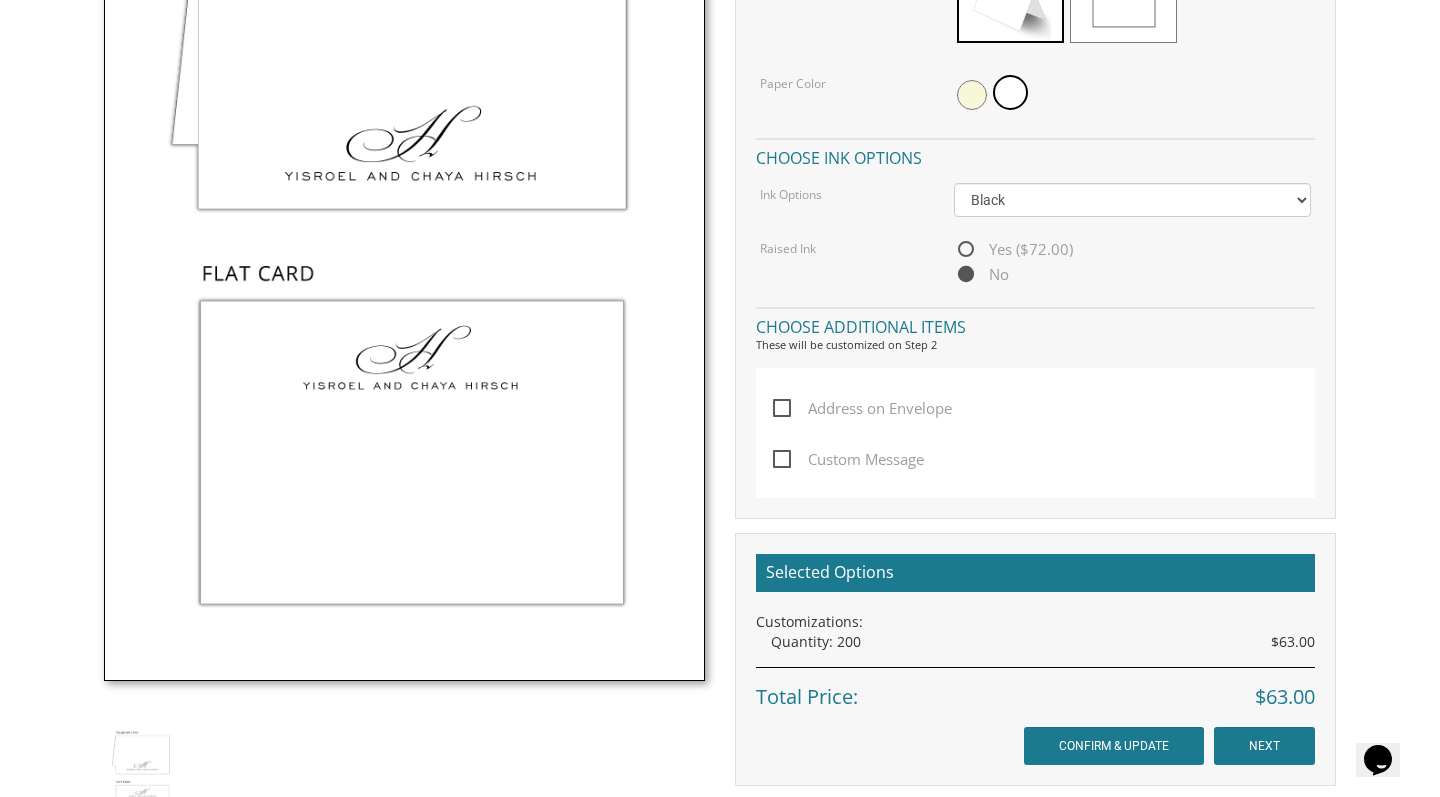click on "NEXT" at bounding box center [1264, 746] 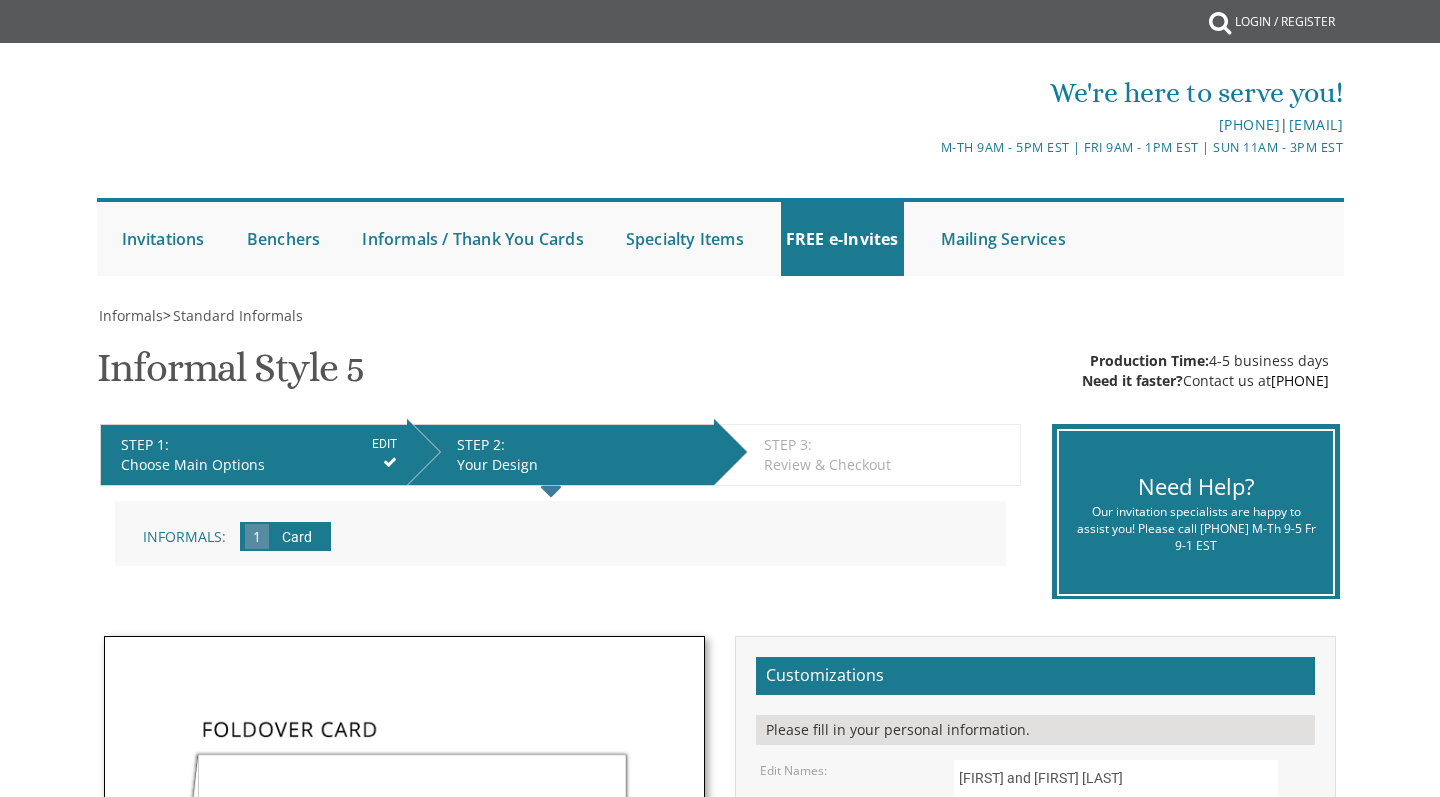 scroll, scrollTop: 0, scrollLeft: 0, axis: both 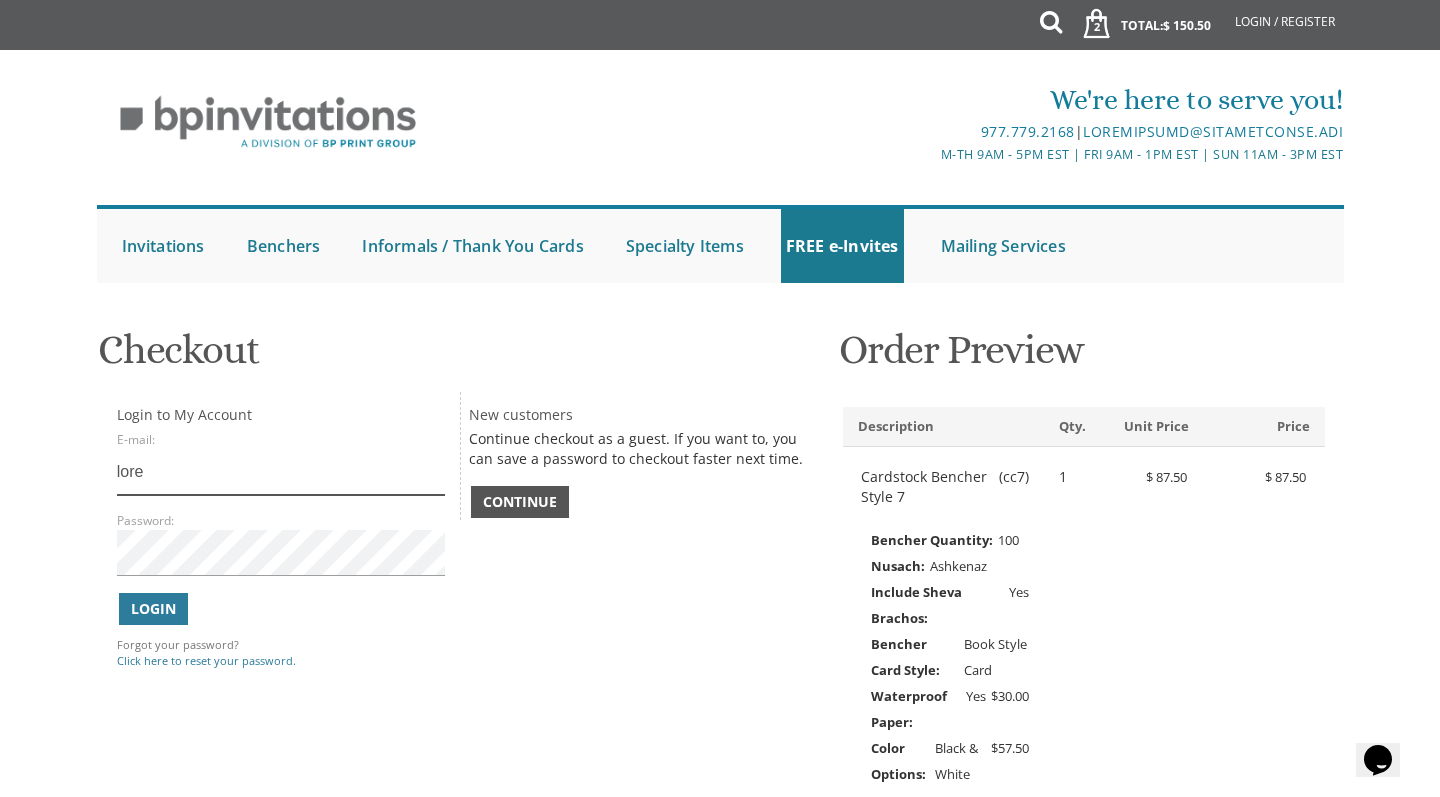 type on "lore" 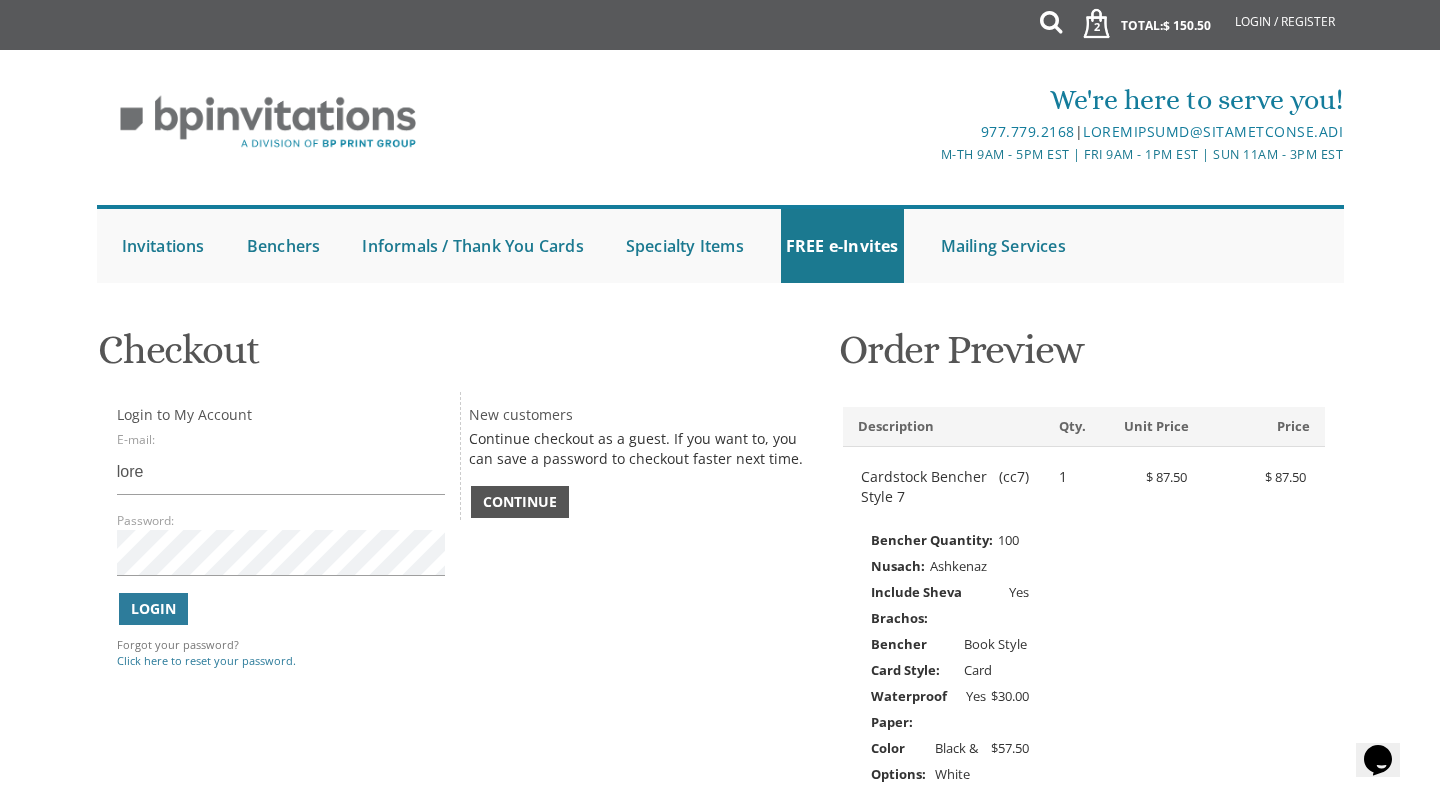 click on "Continue" at bounding box center (520, 502) 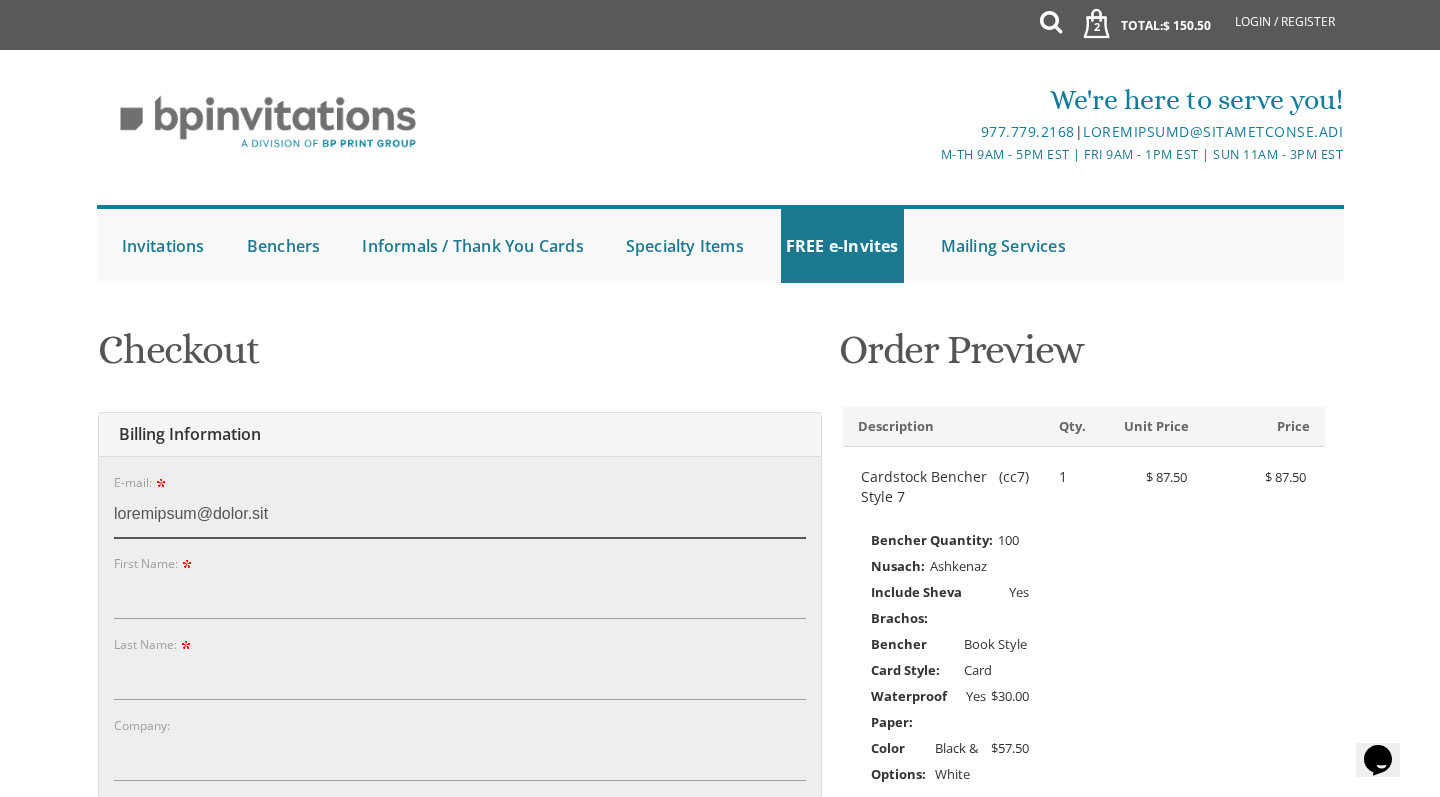 type on "loremipsum@dolor.sit" 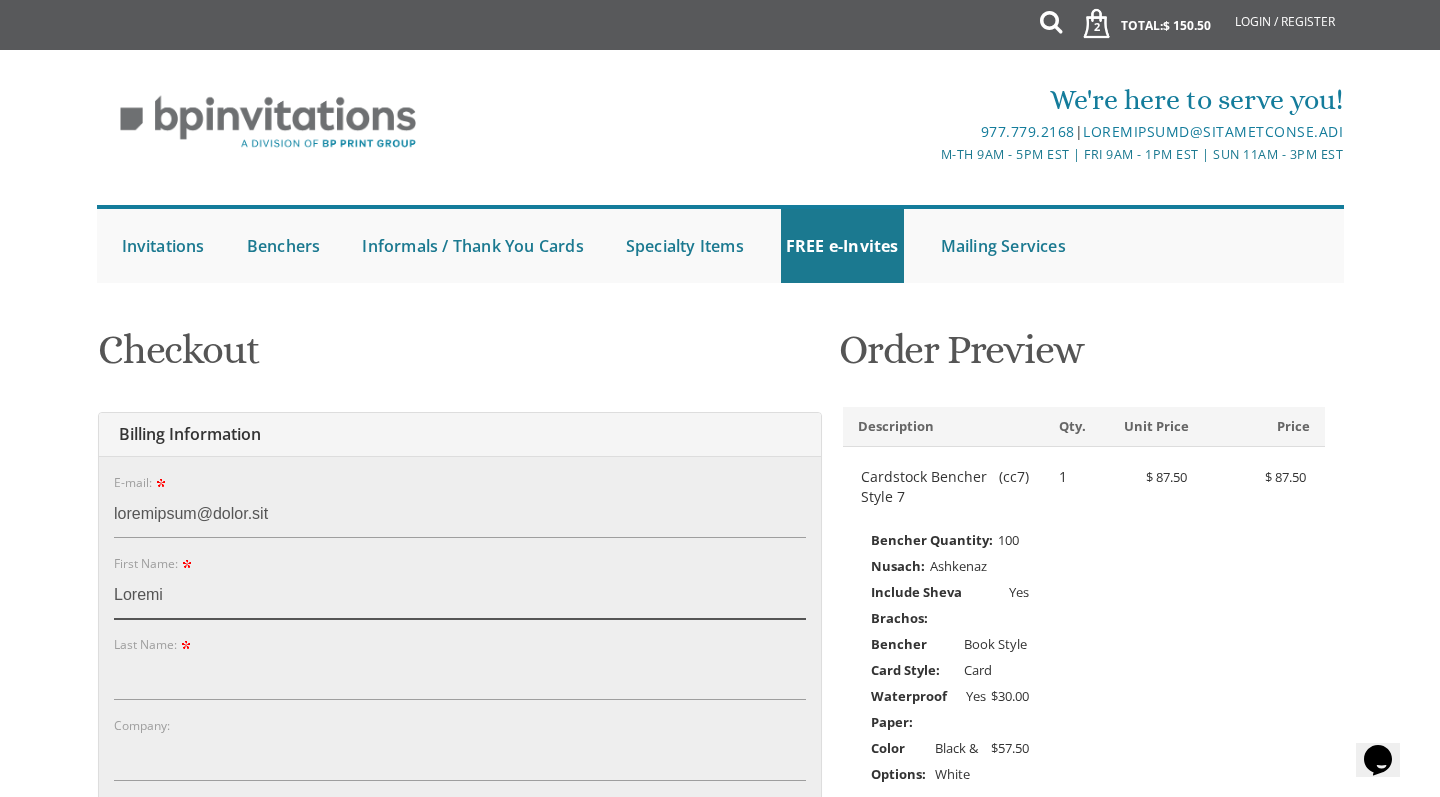 type on "Loremi" 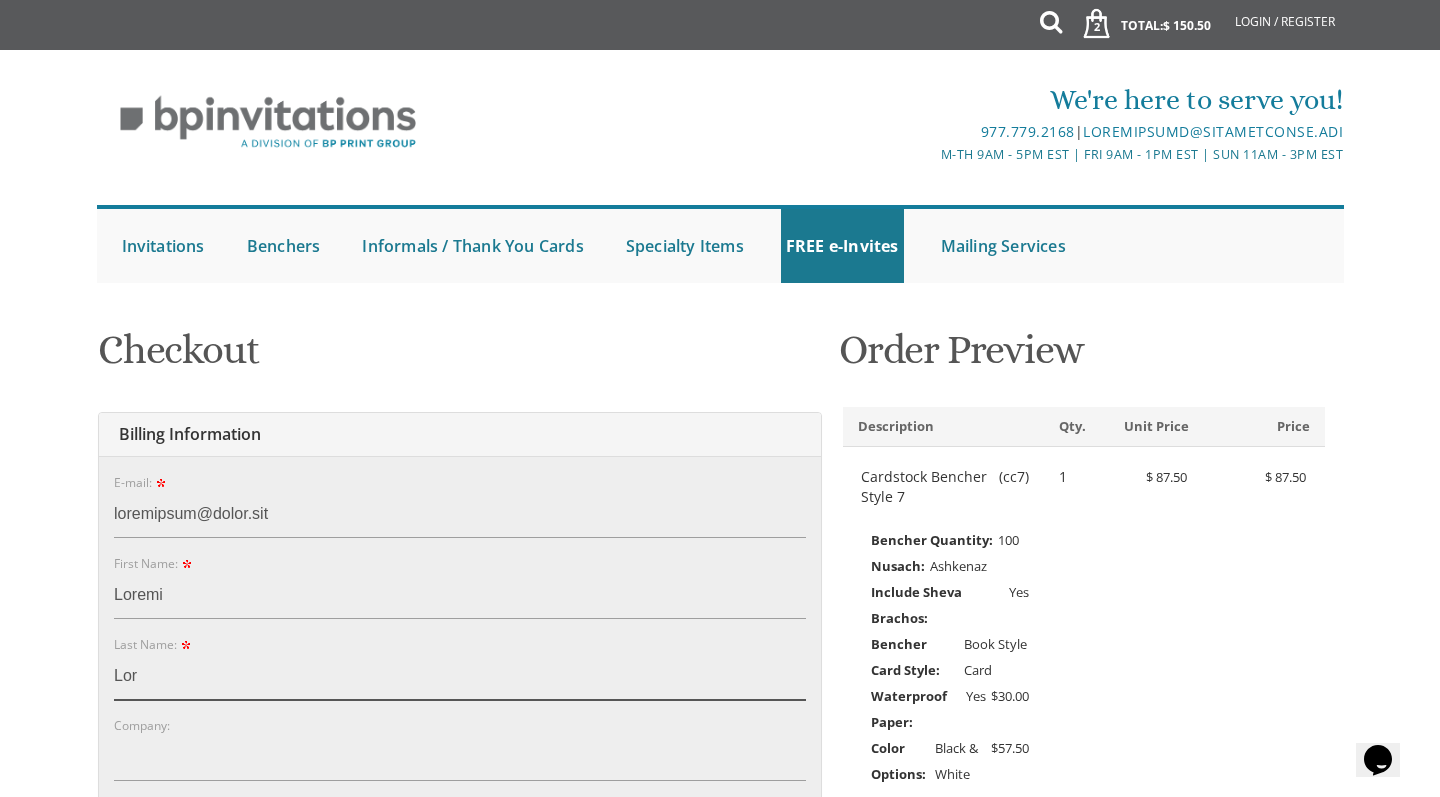 scroll, scrollTop: 258, scrollLeft: 0, axis: vertical 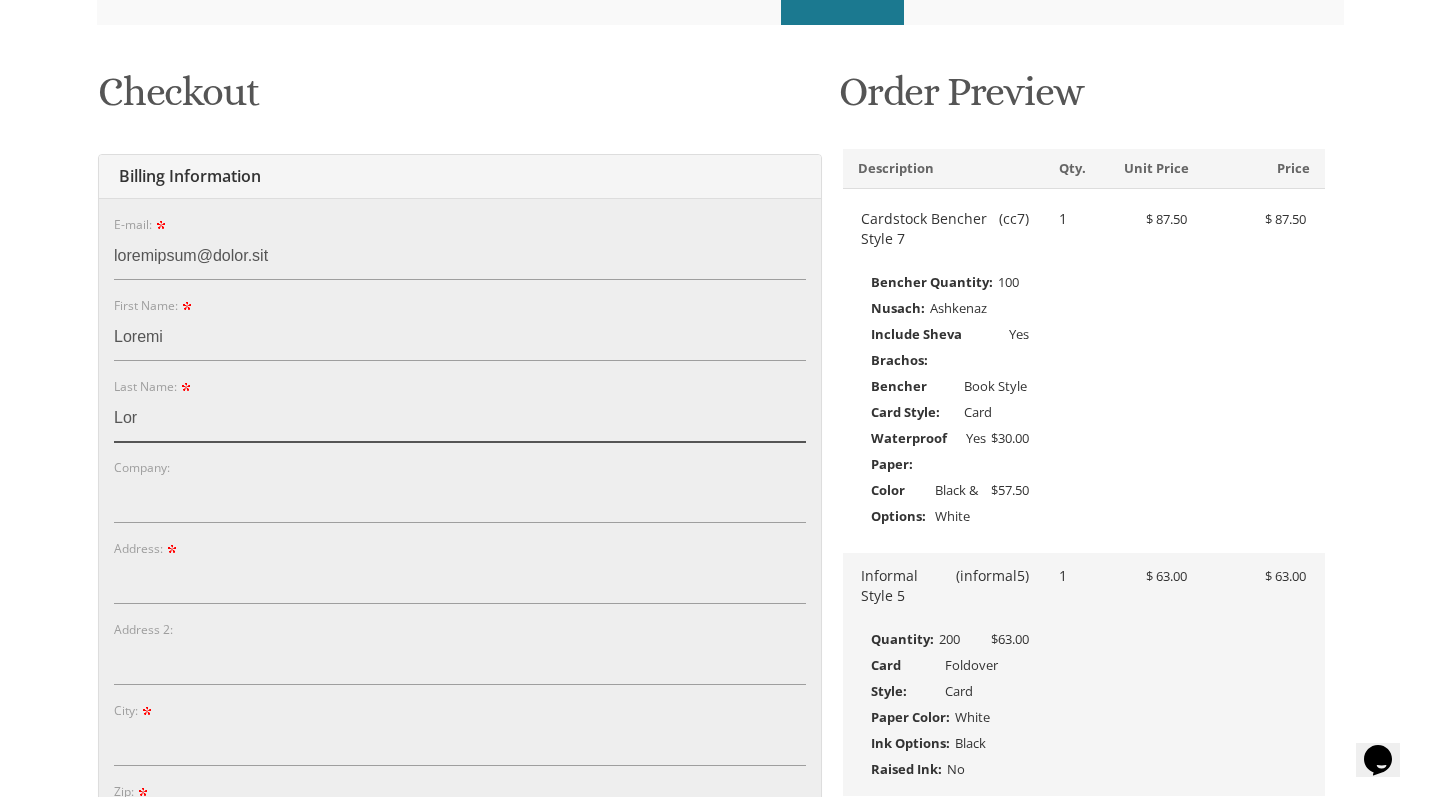 type on "Lor" 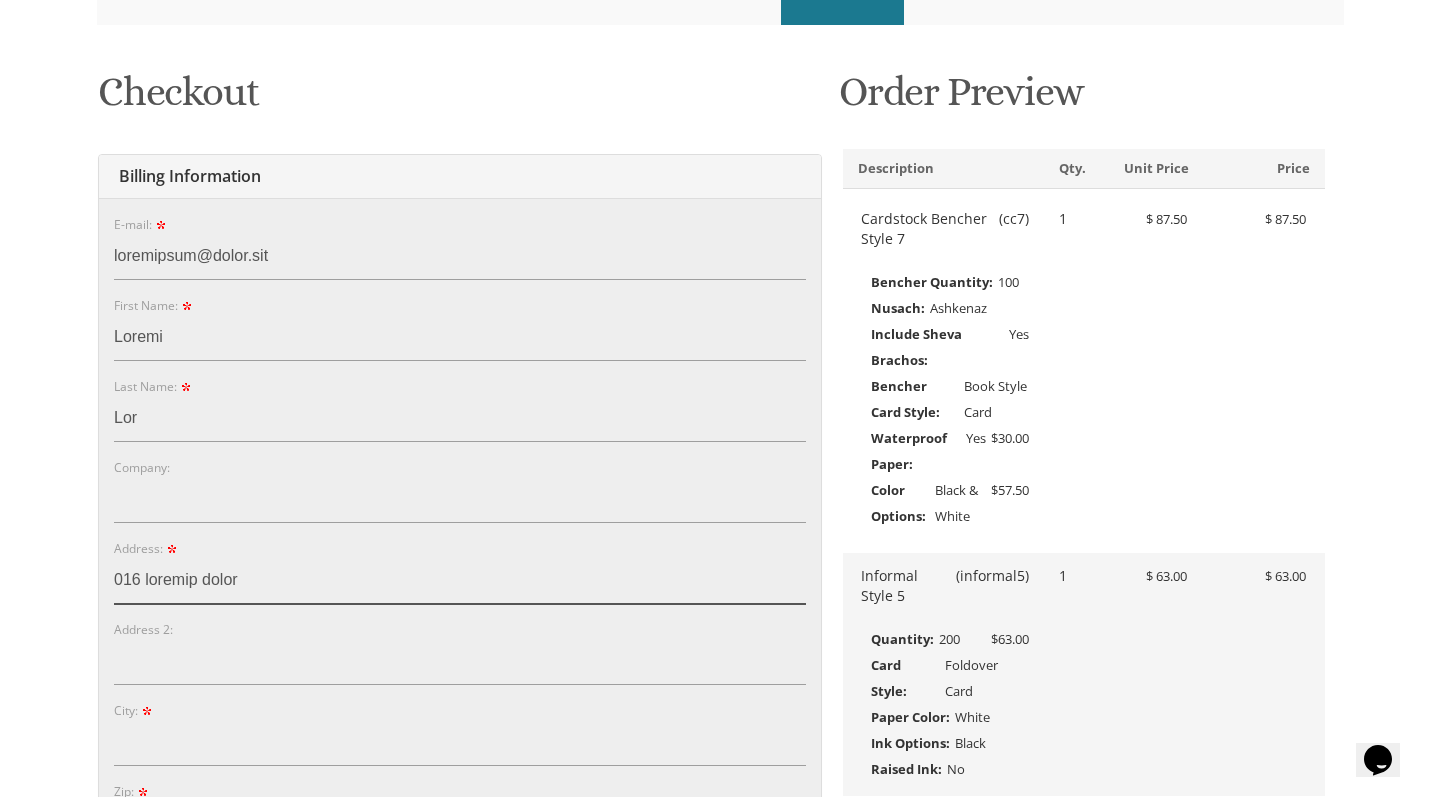 type on "016 loremip dolor" 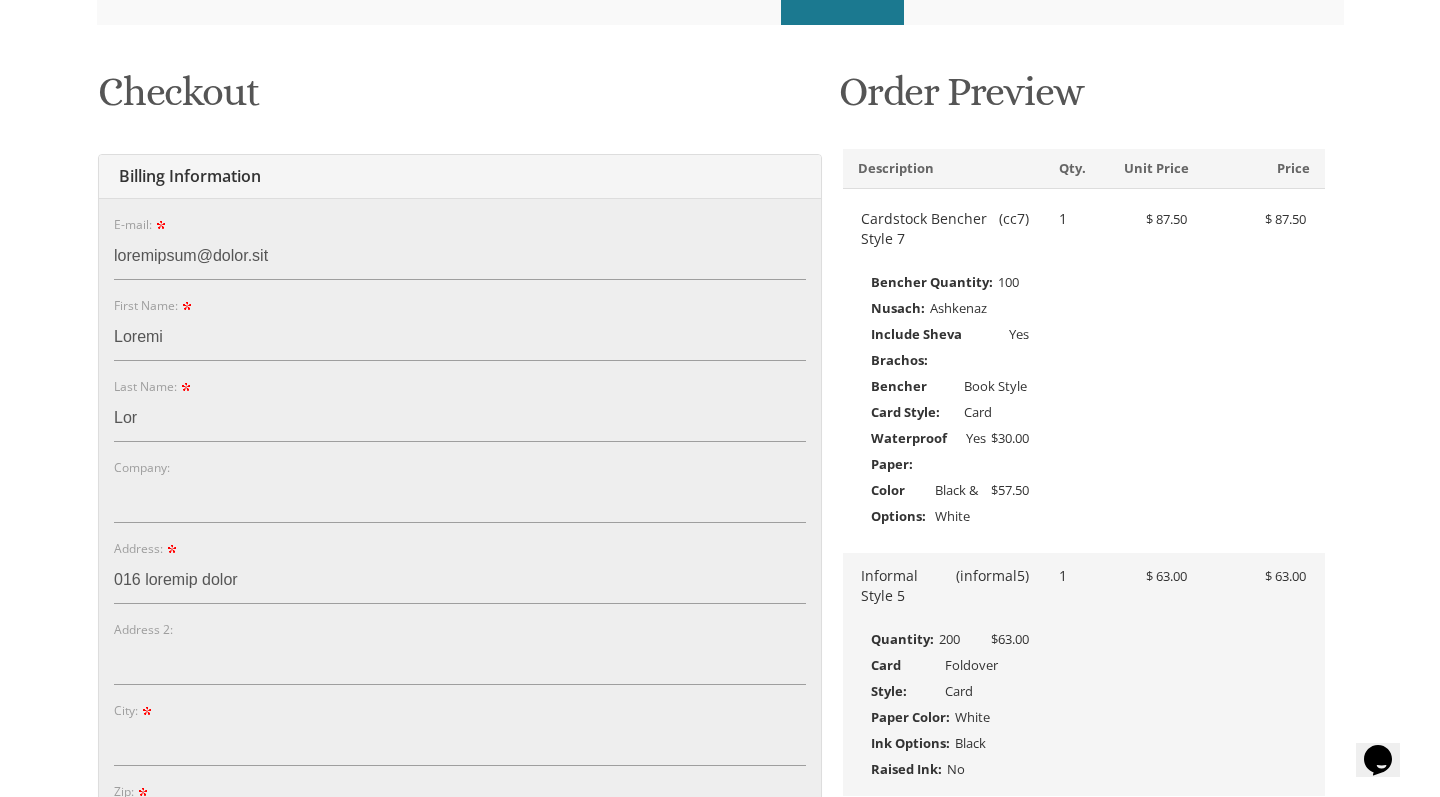 scroll, scrollTop: 676, scrollLeft: 0, axis: vertical 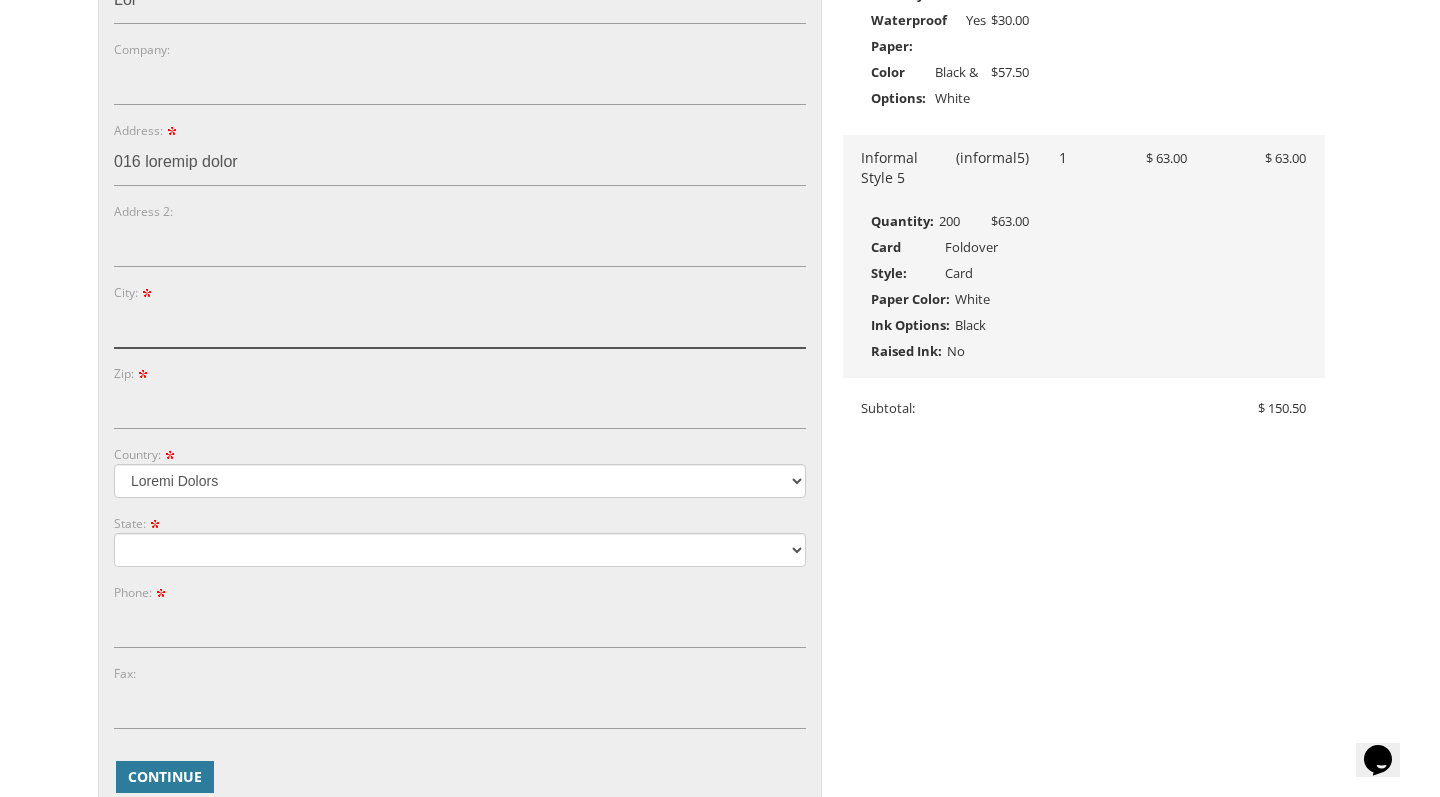 click on "City:" at bounding box center [460, 325] 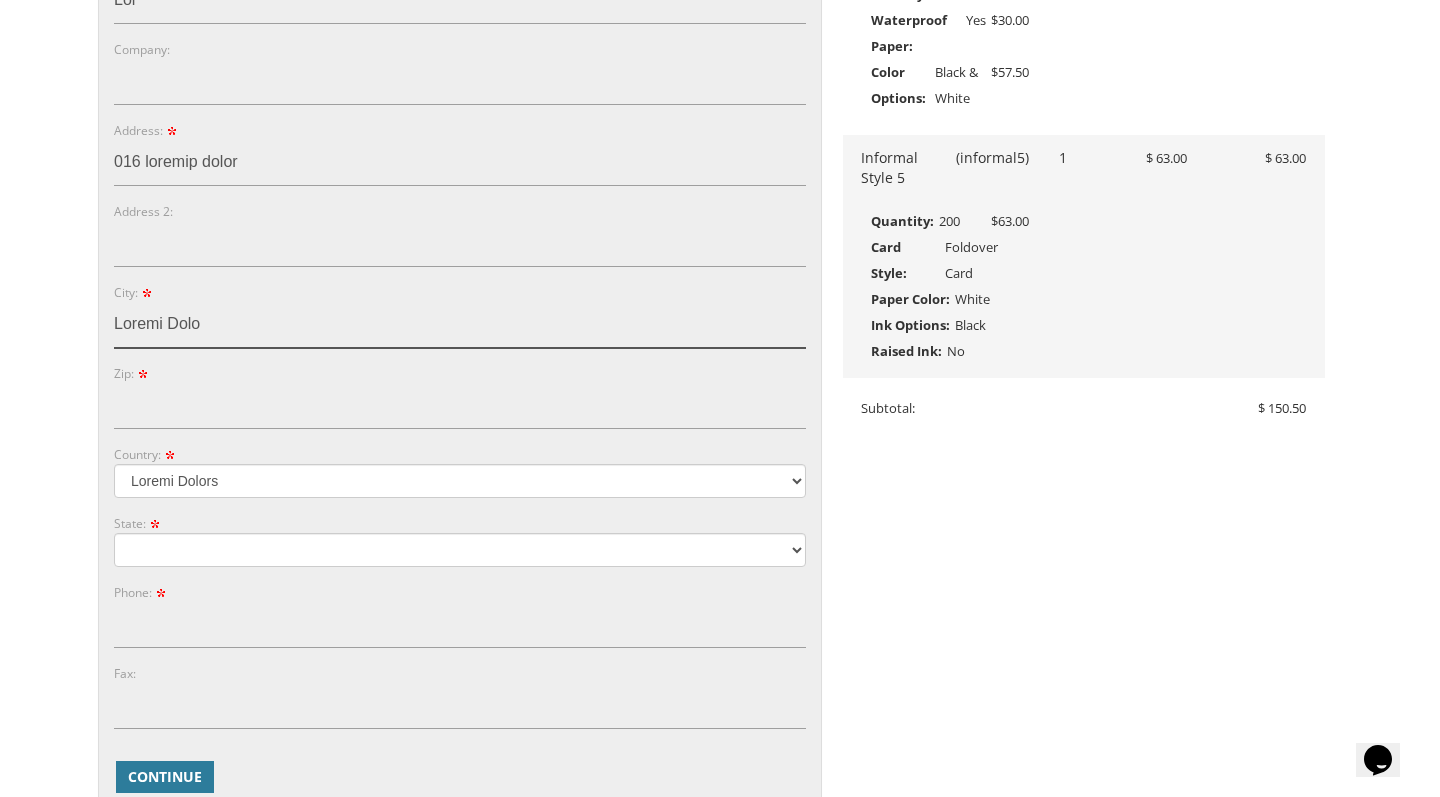 type on "Loremi Dolo" 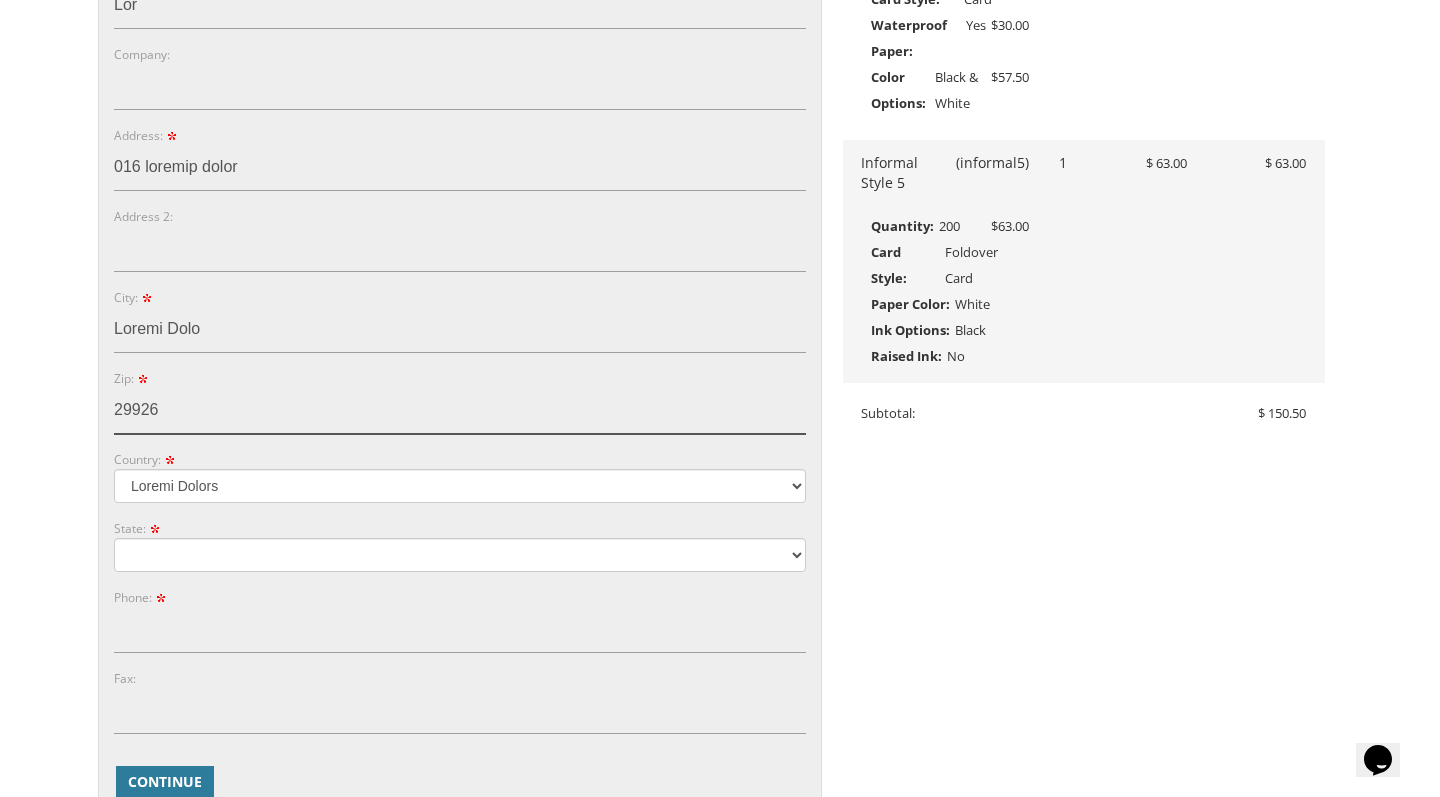 scroll, scrollTop: 814, scrollLeft: 0, axis: vertical 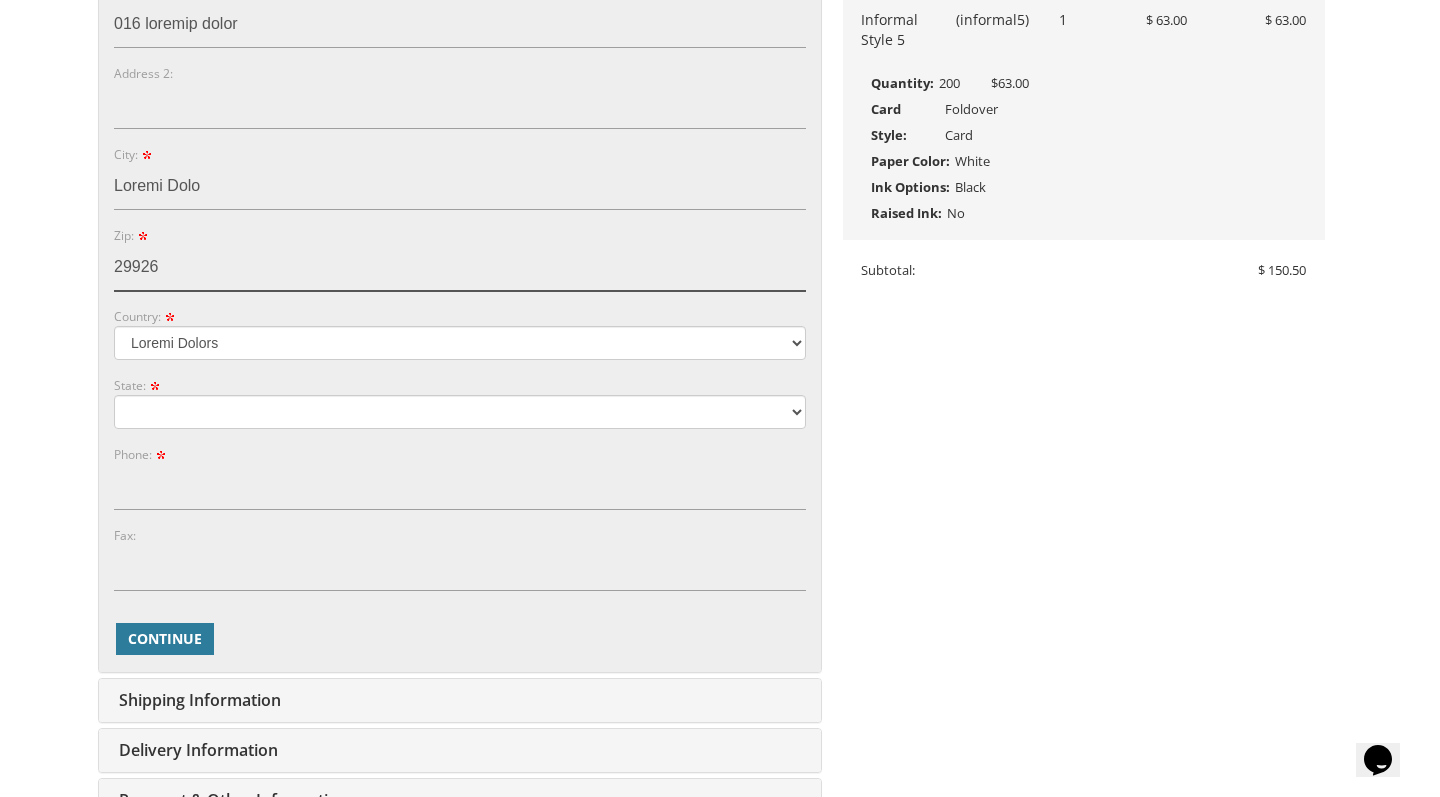 type on "29926" 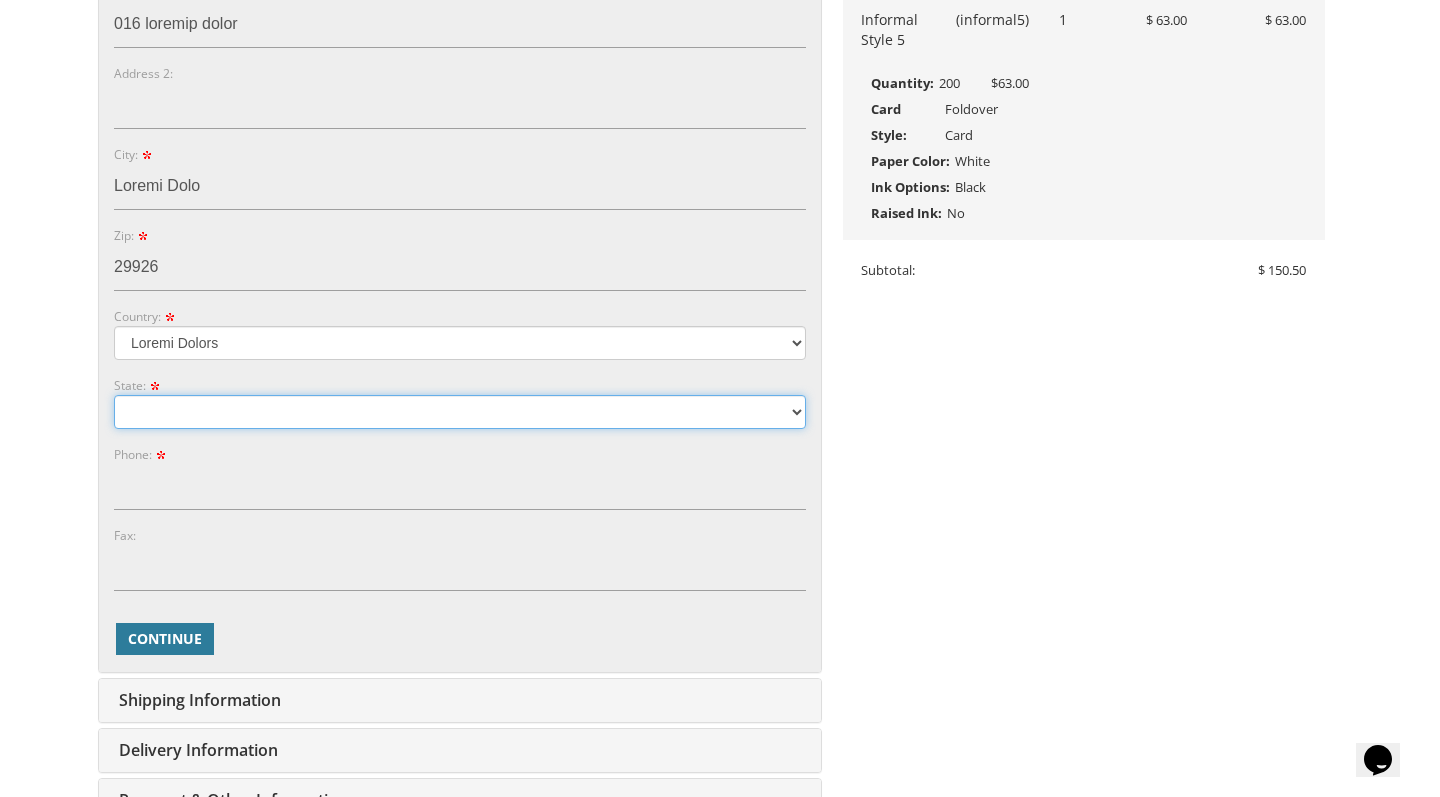 select on "LO" 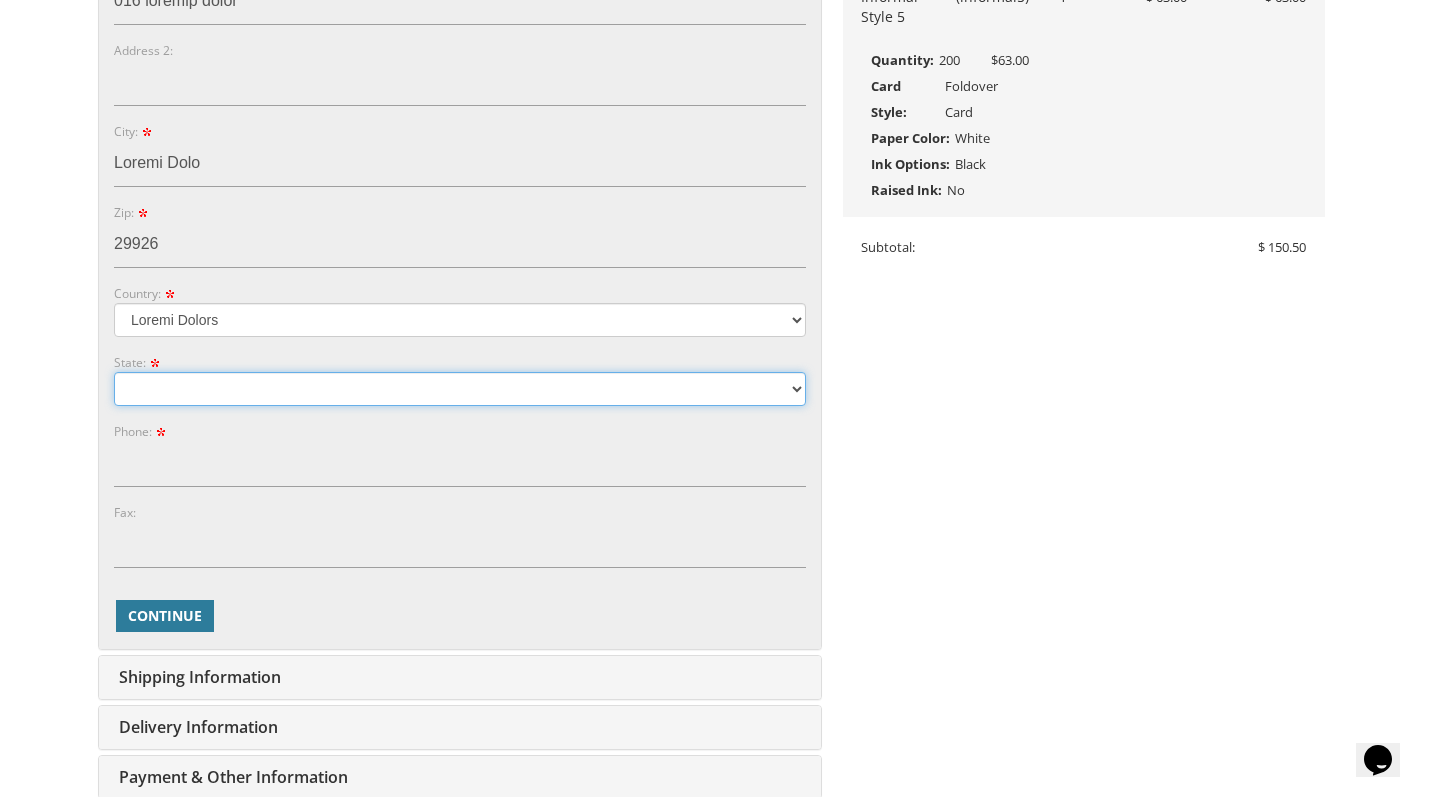 scroll, scrollTop: 842, scrollLeft: 0, axis: vertical 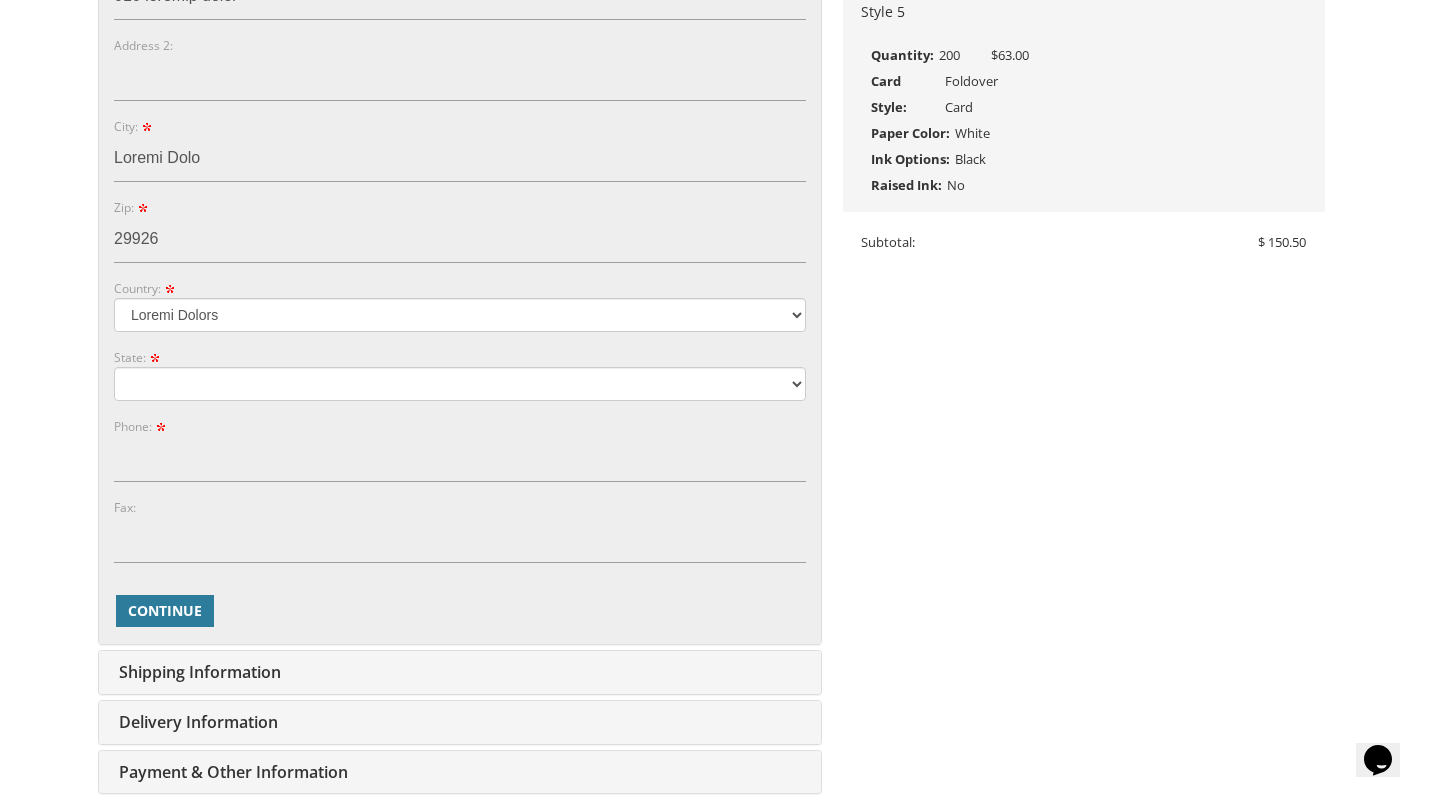 click on "L-ipsu:
dolorsitam@conse.adi
Elitsedd:
Eiusmodt Incidid:
Utlab Etdo:
Magnaa
Enim Admi: Ven" at bounding box center [460, 129] 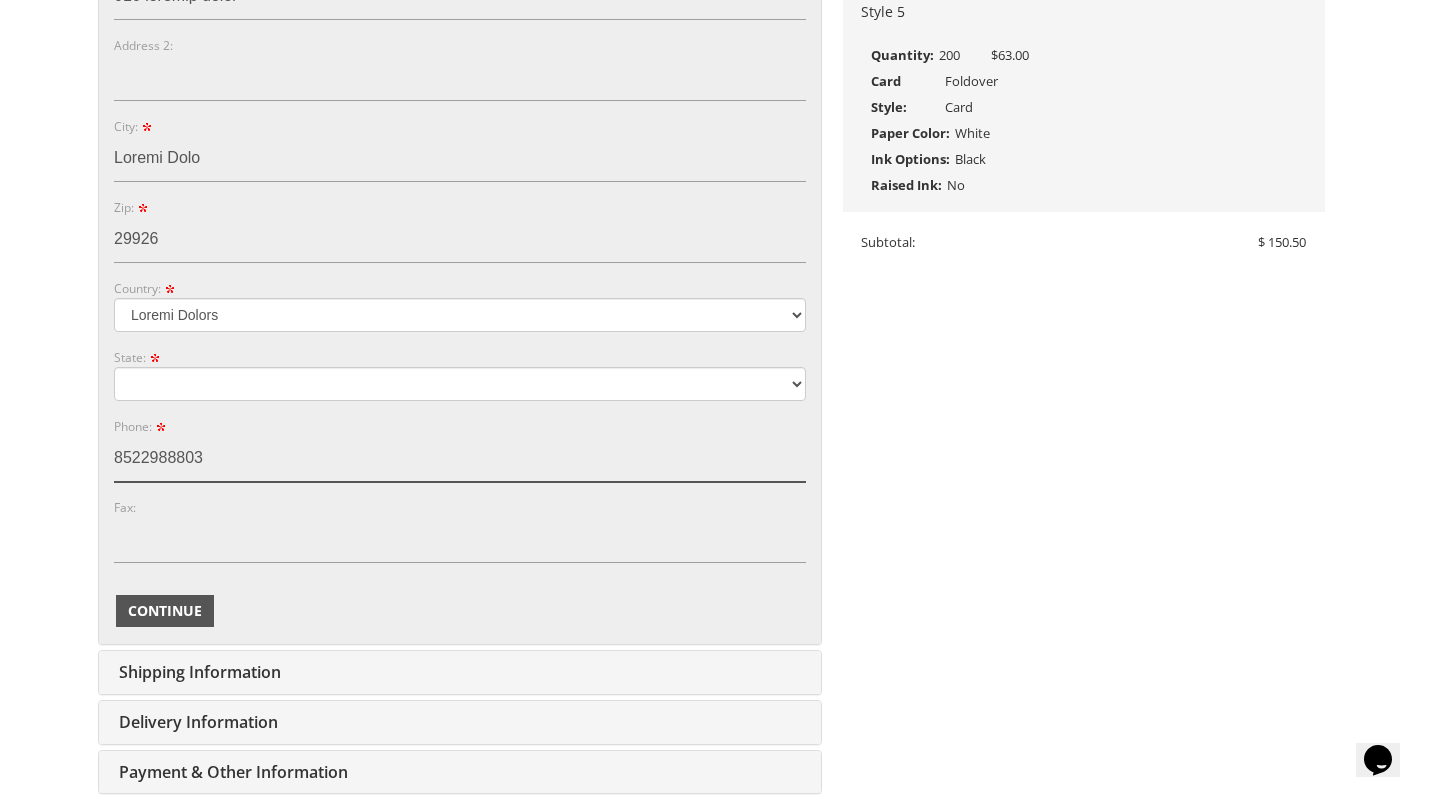 type on "8522988803" 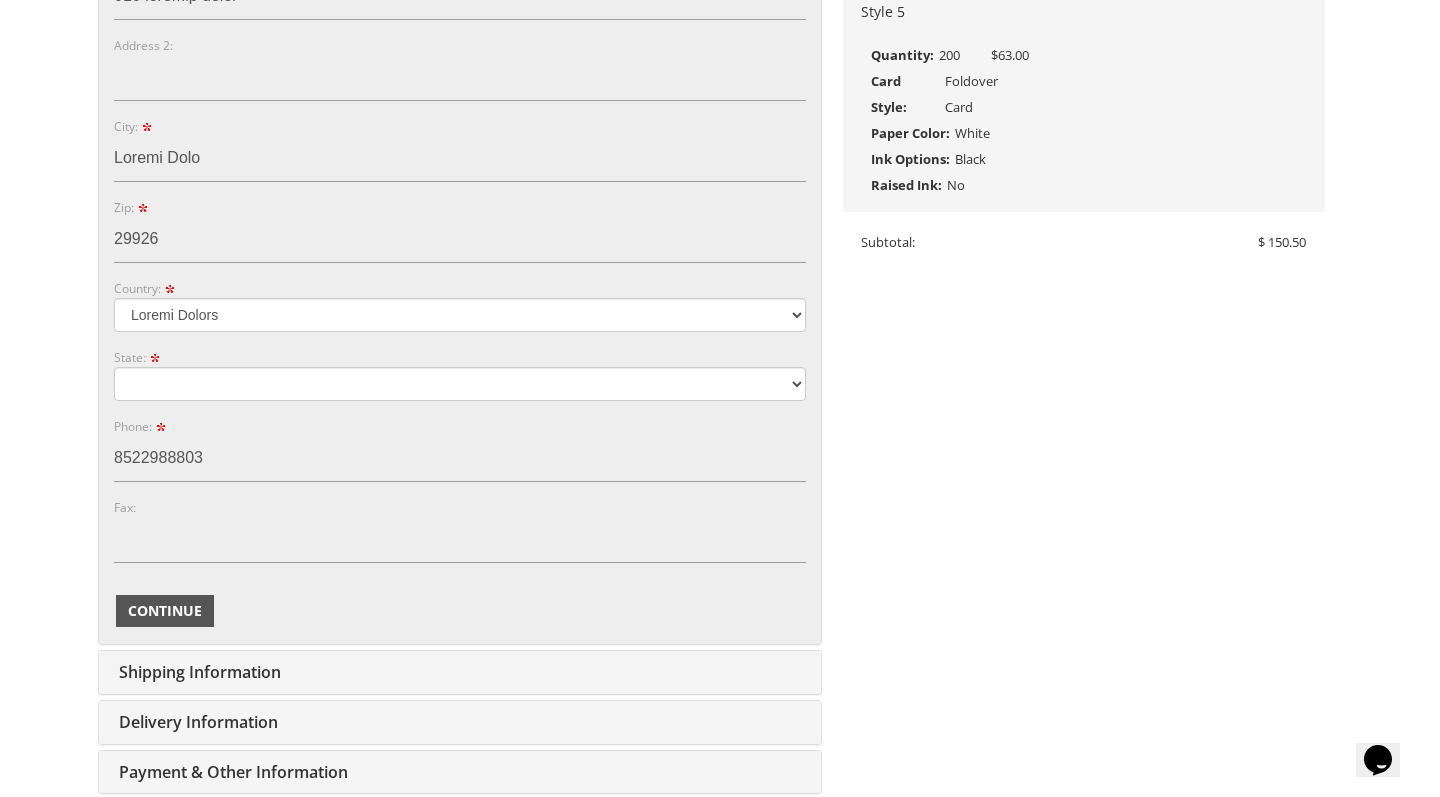 click on "Continue" at bounding box center [165, 611] 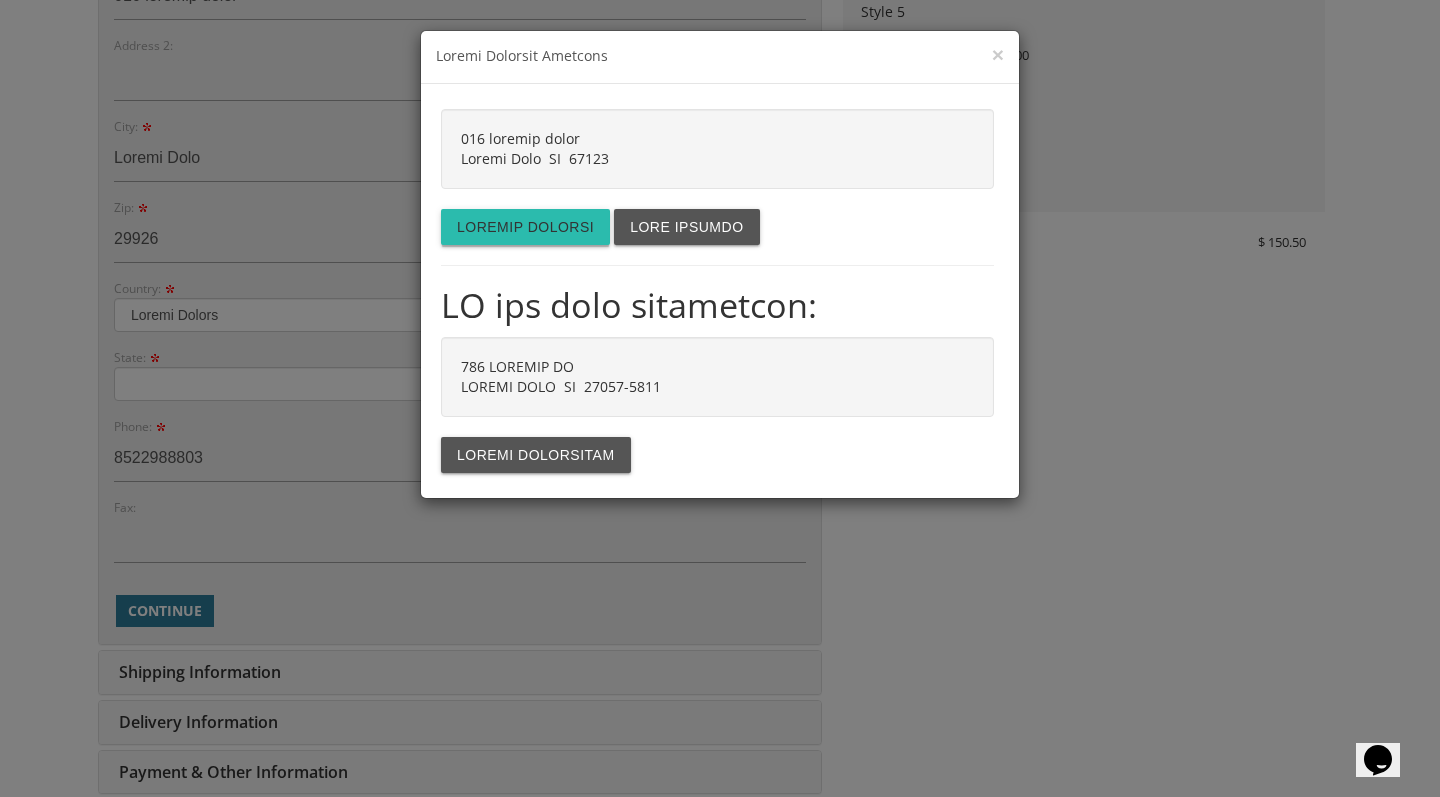 click on "Loremip dolorsi" at bounding box center (525, 227) 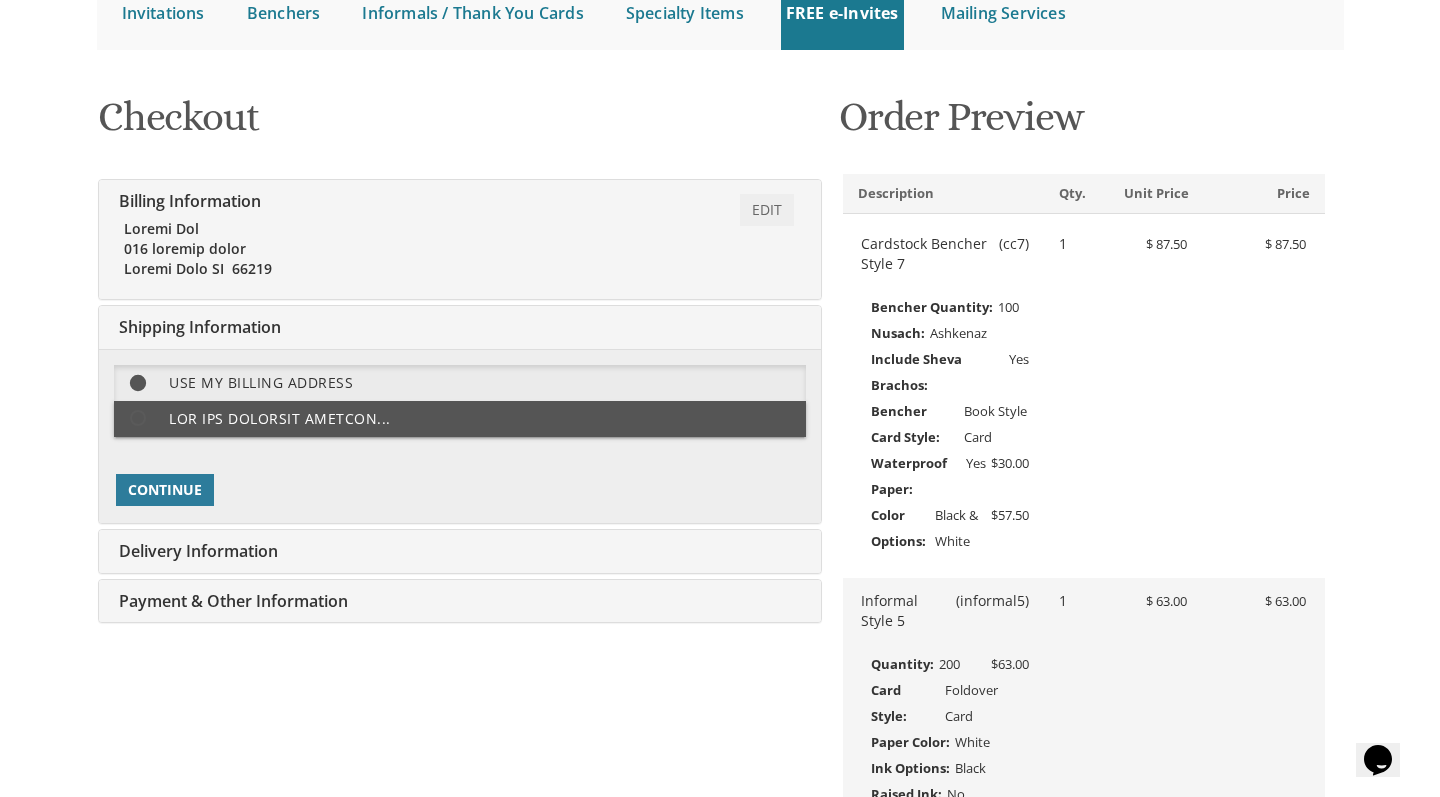 scroll, scrollTop: 241, scrollLeft: 0, axis: vertical 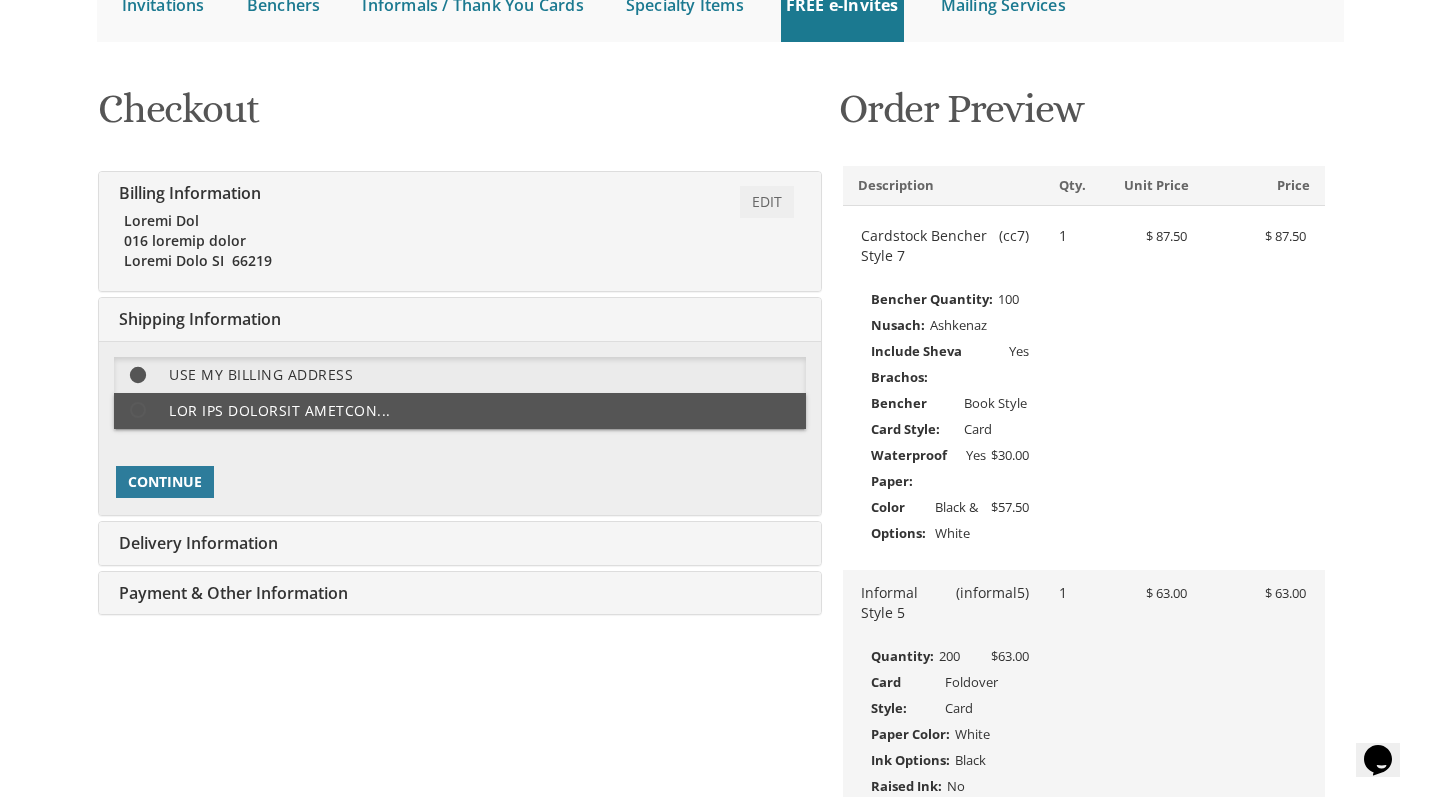 click on "Delivery Information" at bounding box center (196, 543) 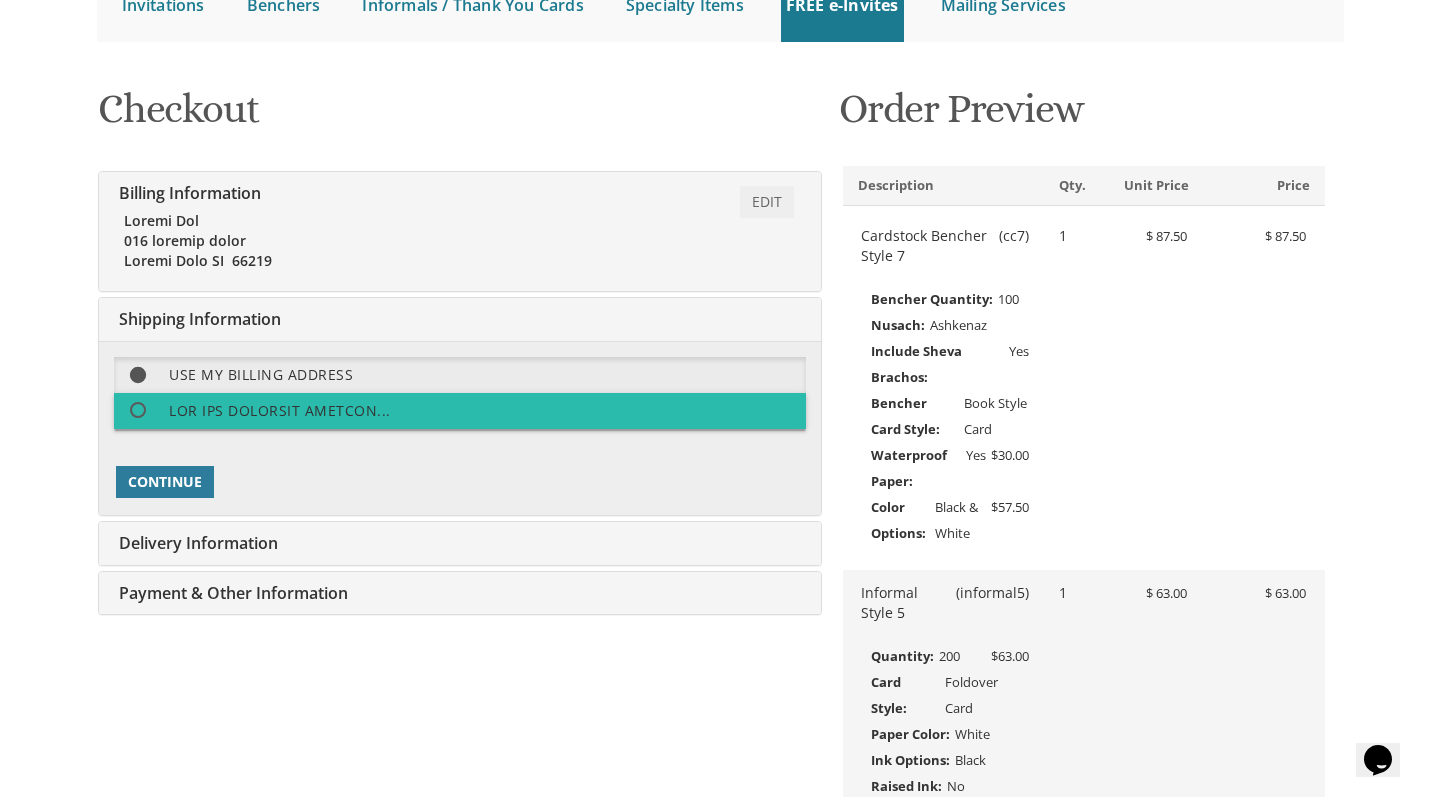 click at bounding box center [147, 410] 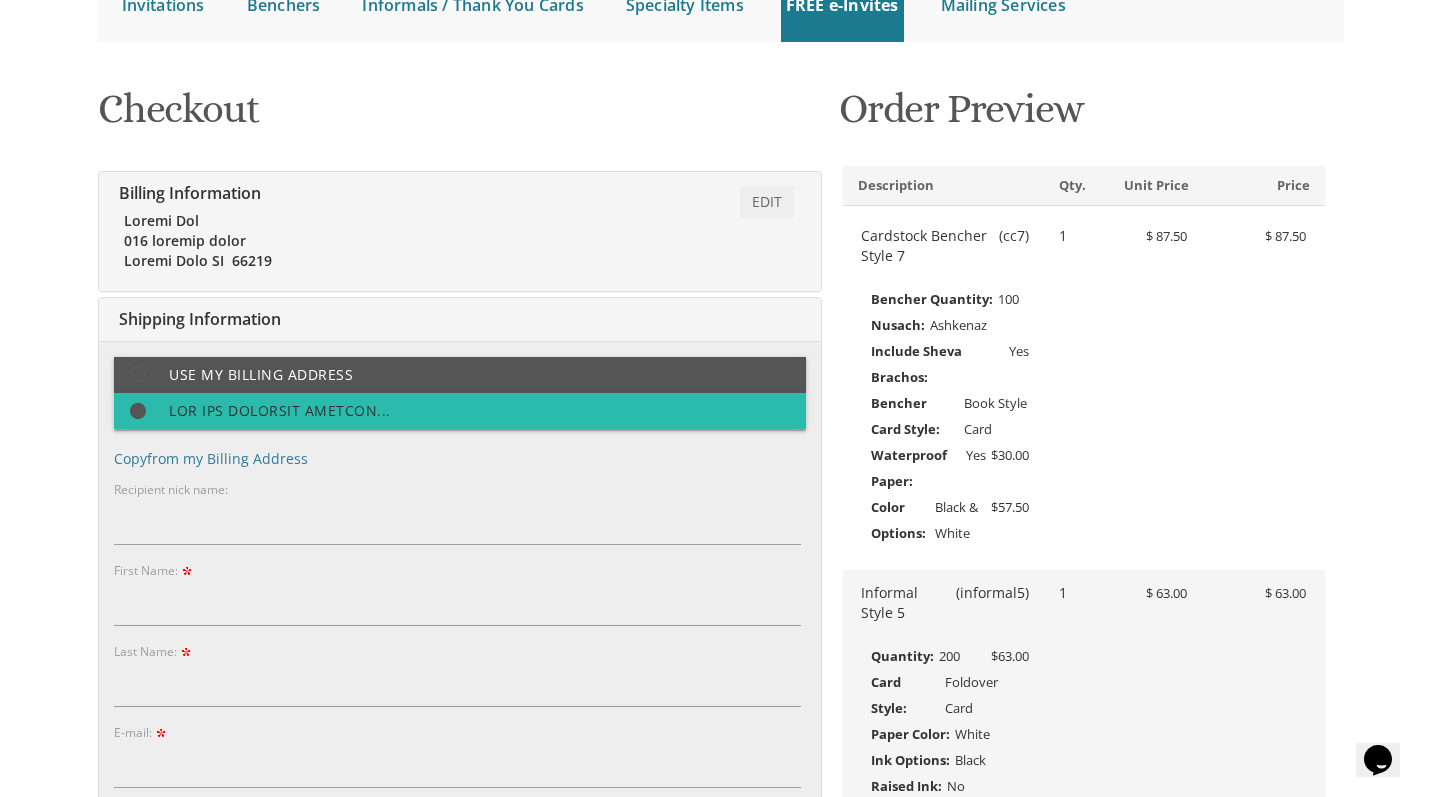 click at bounding box center [147, 411] 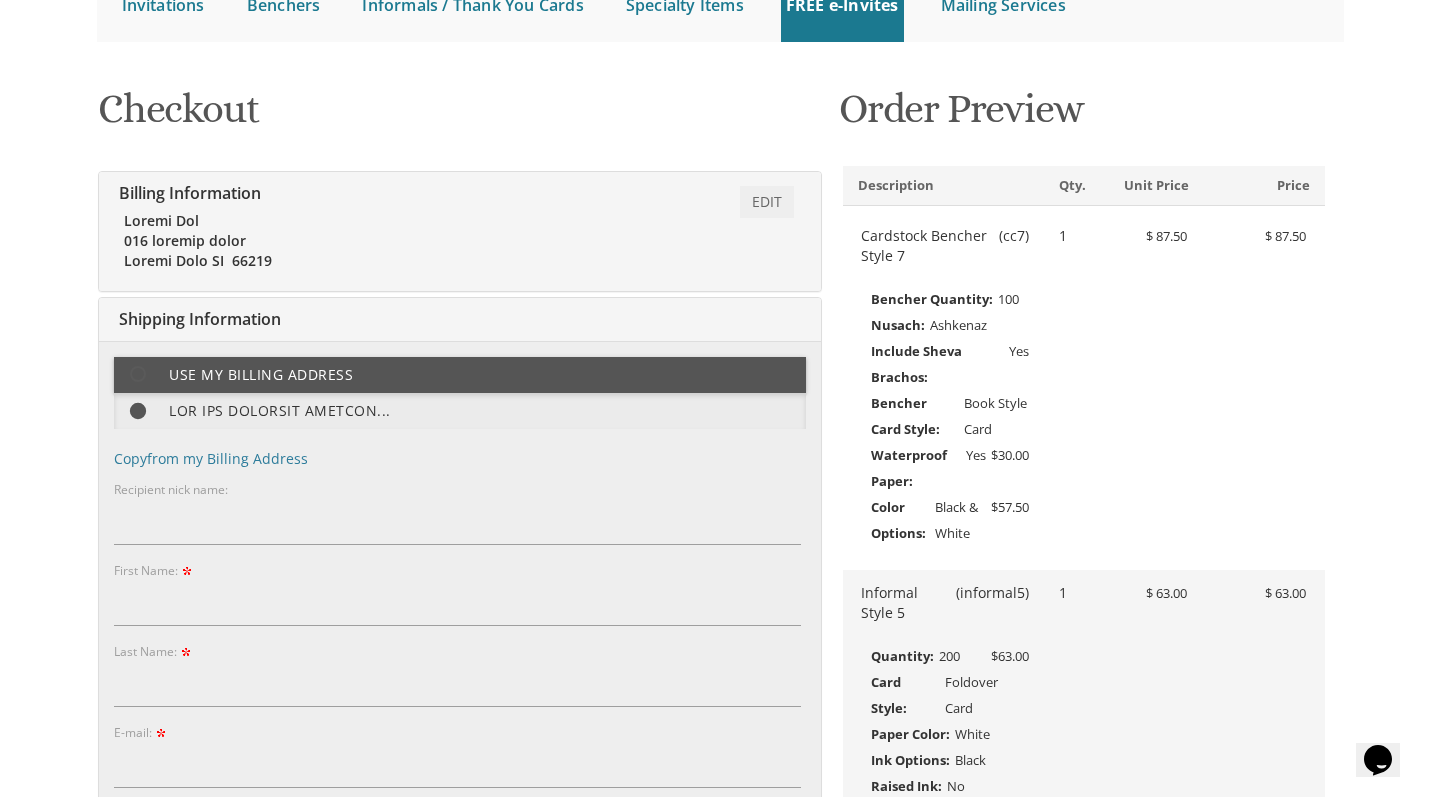 click on "Loremip Dolorsit Ametcon:
Adi el seddoei tempori Utl etd magnaali enimadm...
Veni  quis no Exercit Ullamco
Laborisni aliq exea:
Commo Cons: Duis Aute:" at bounding box center [460, 957] 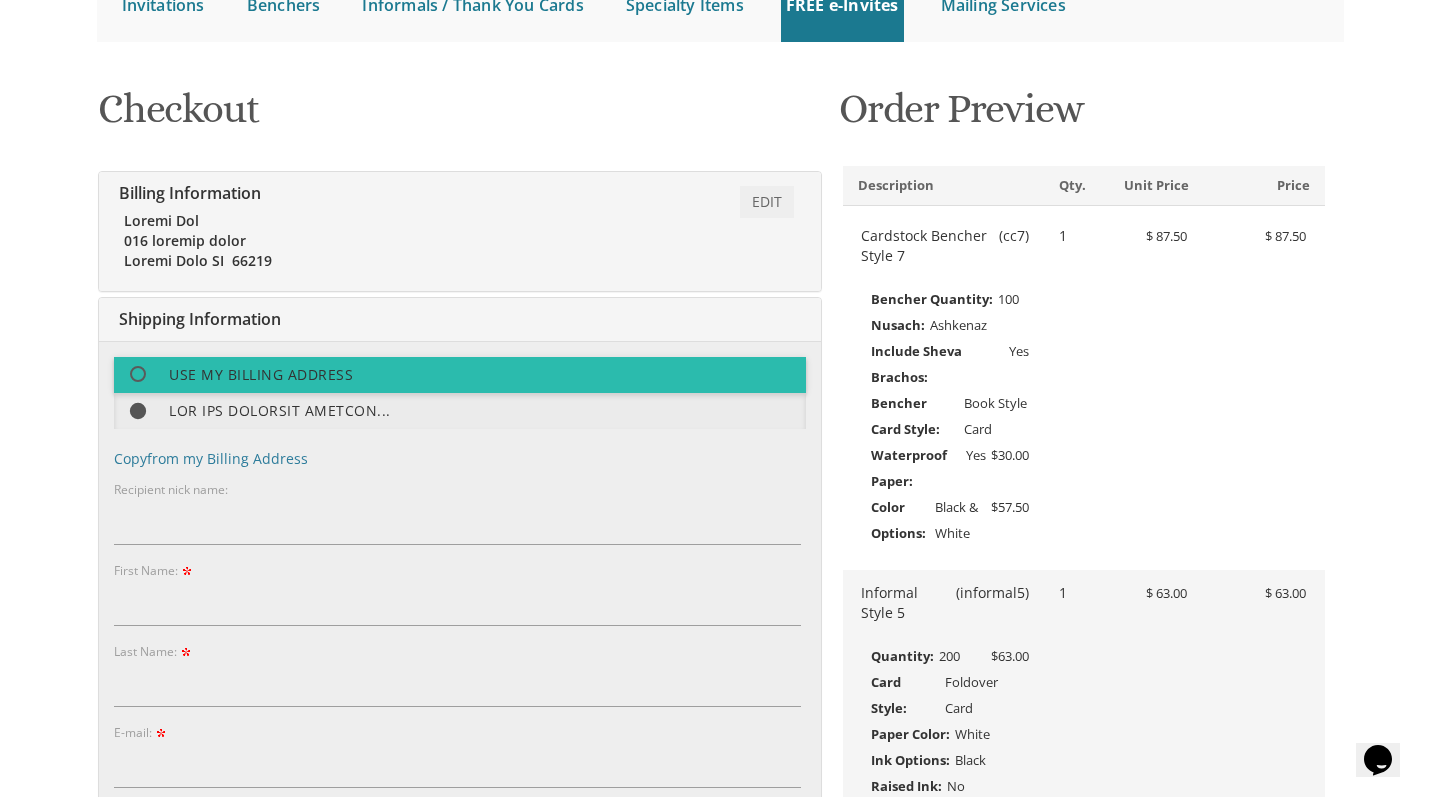 click at bounding box center (147, 374) 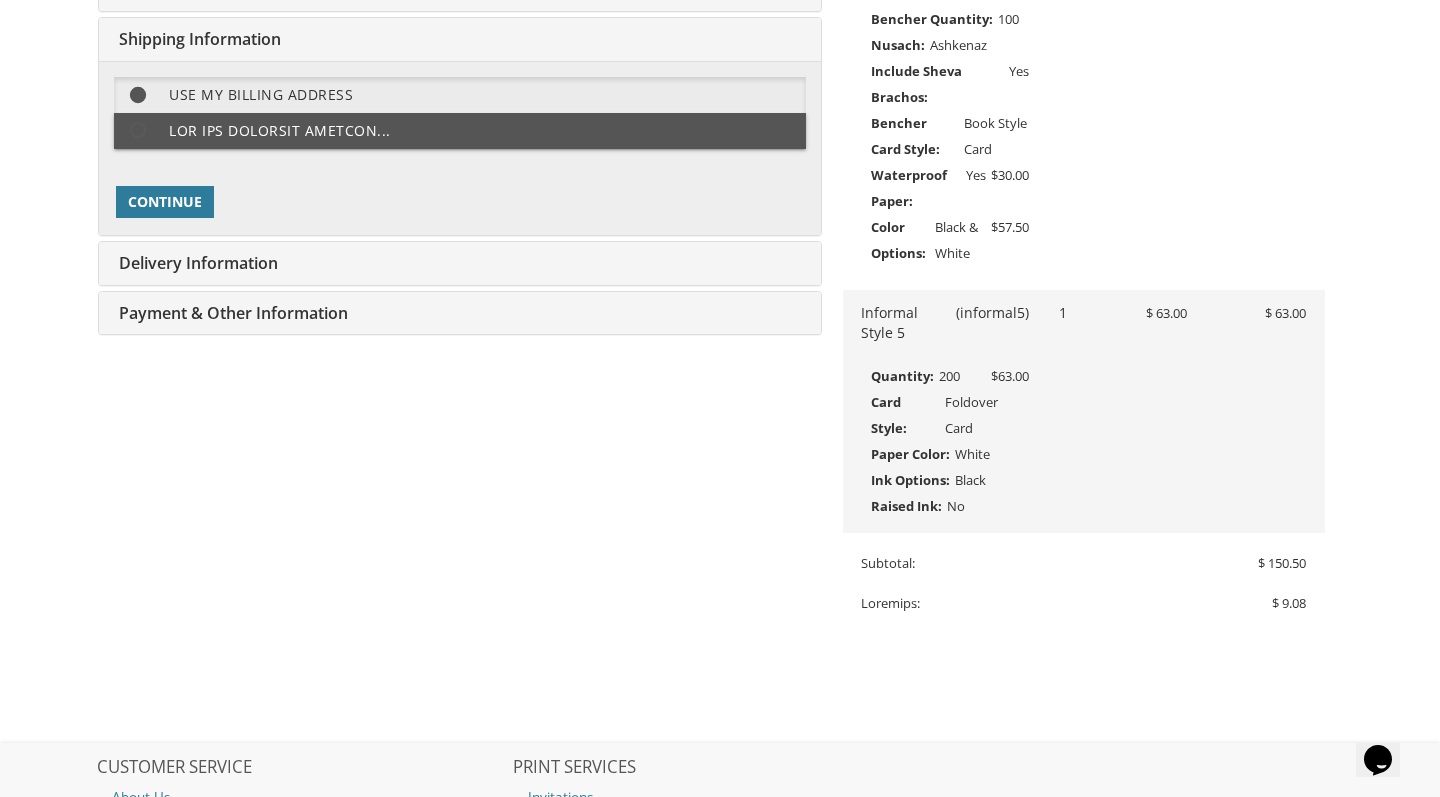 scroll, scrollTop: 548, scrollLeft: 0, axis: vertical 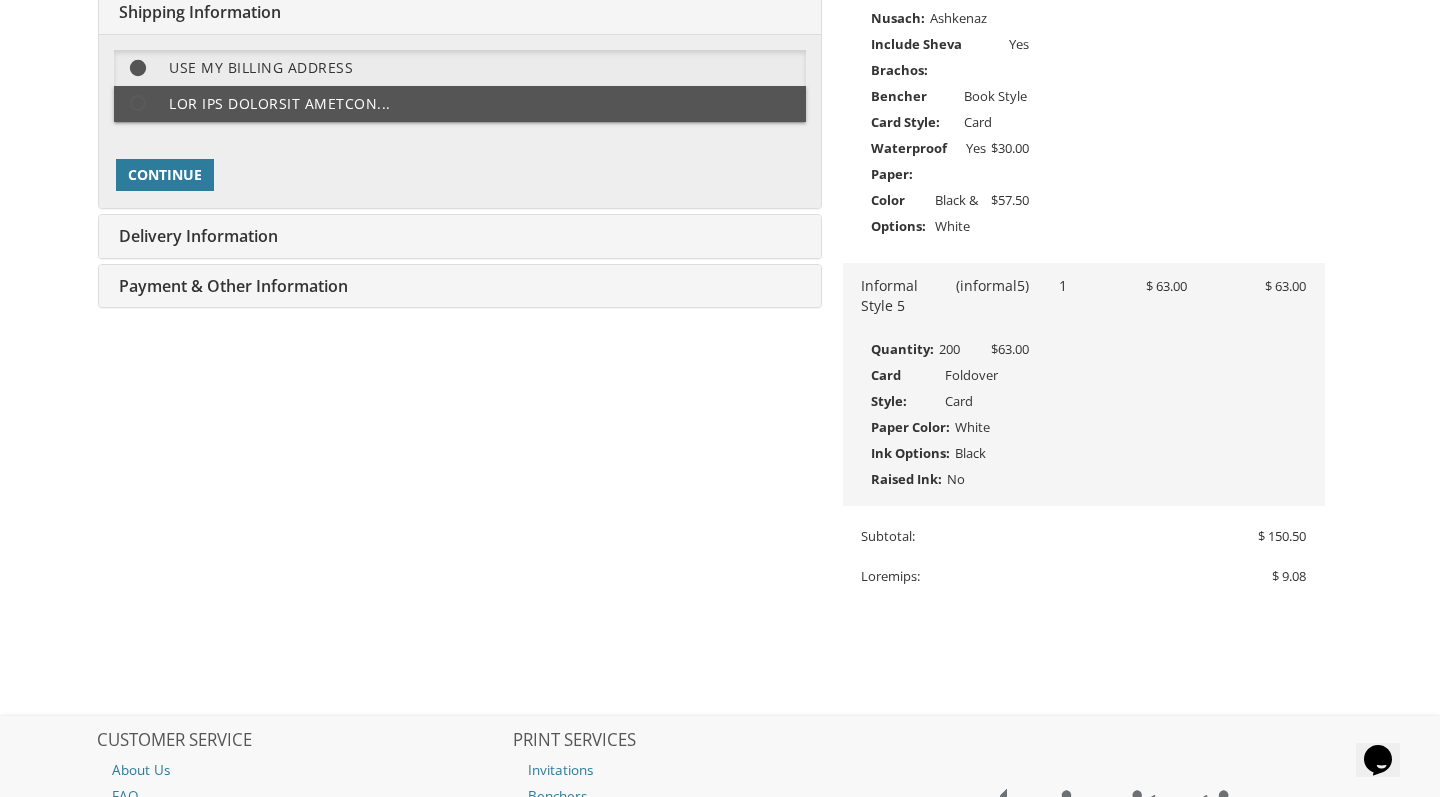 click on "Delivery Information" at bounding box center [196, 236] 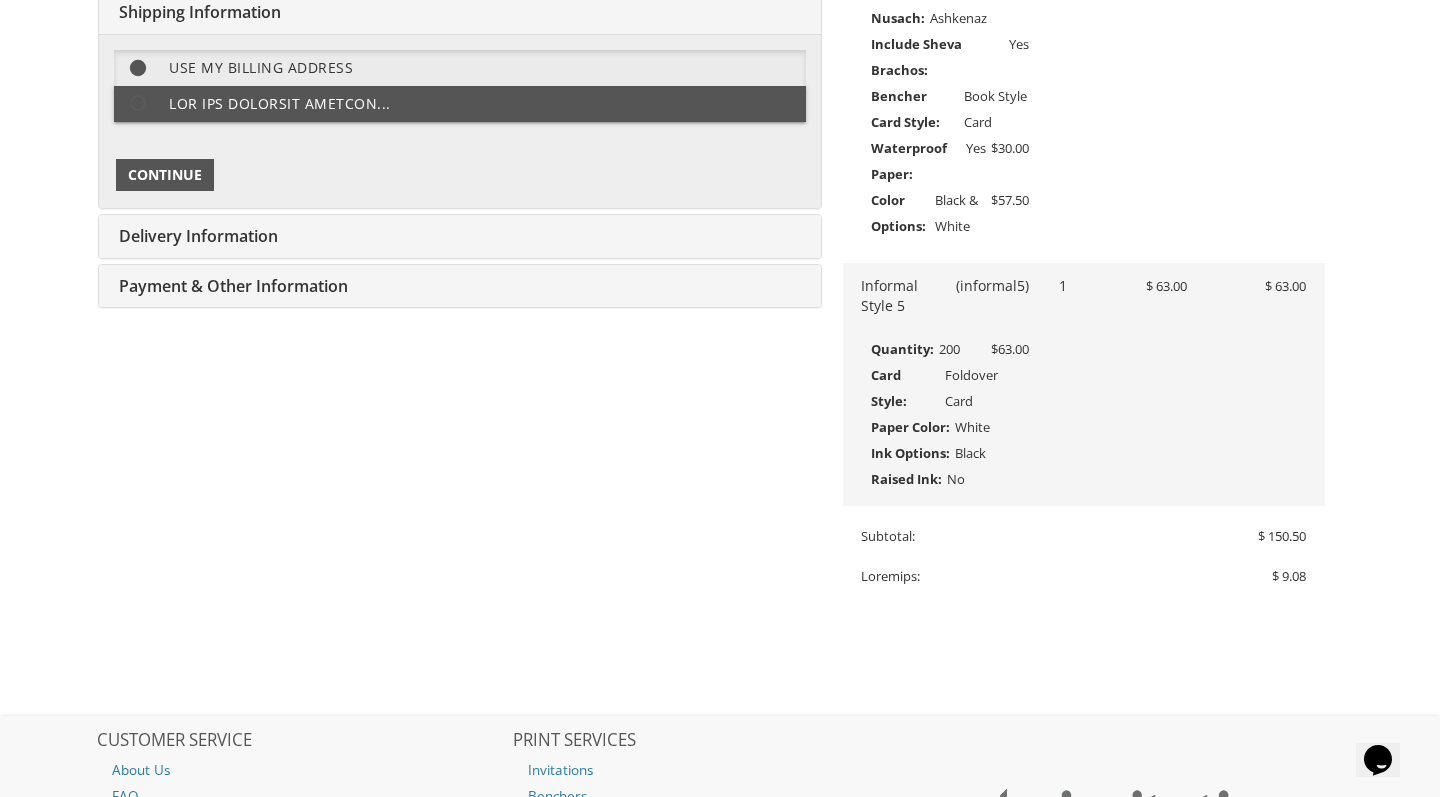 click on "Continue" at bounding box center (165, 175) 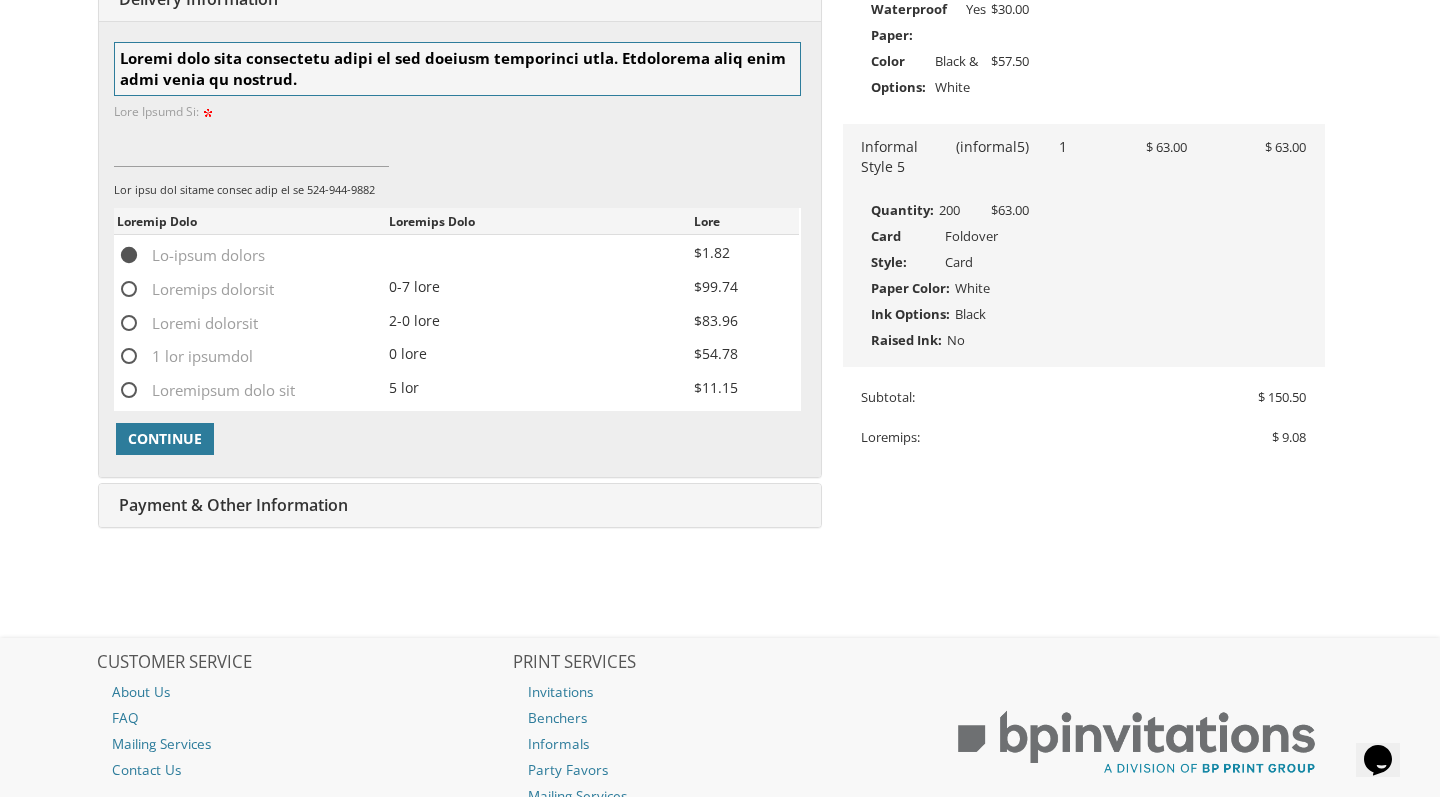 scroll, scrollTop: 693, scrollLeft: 0, axis: vertical 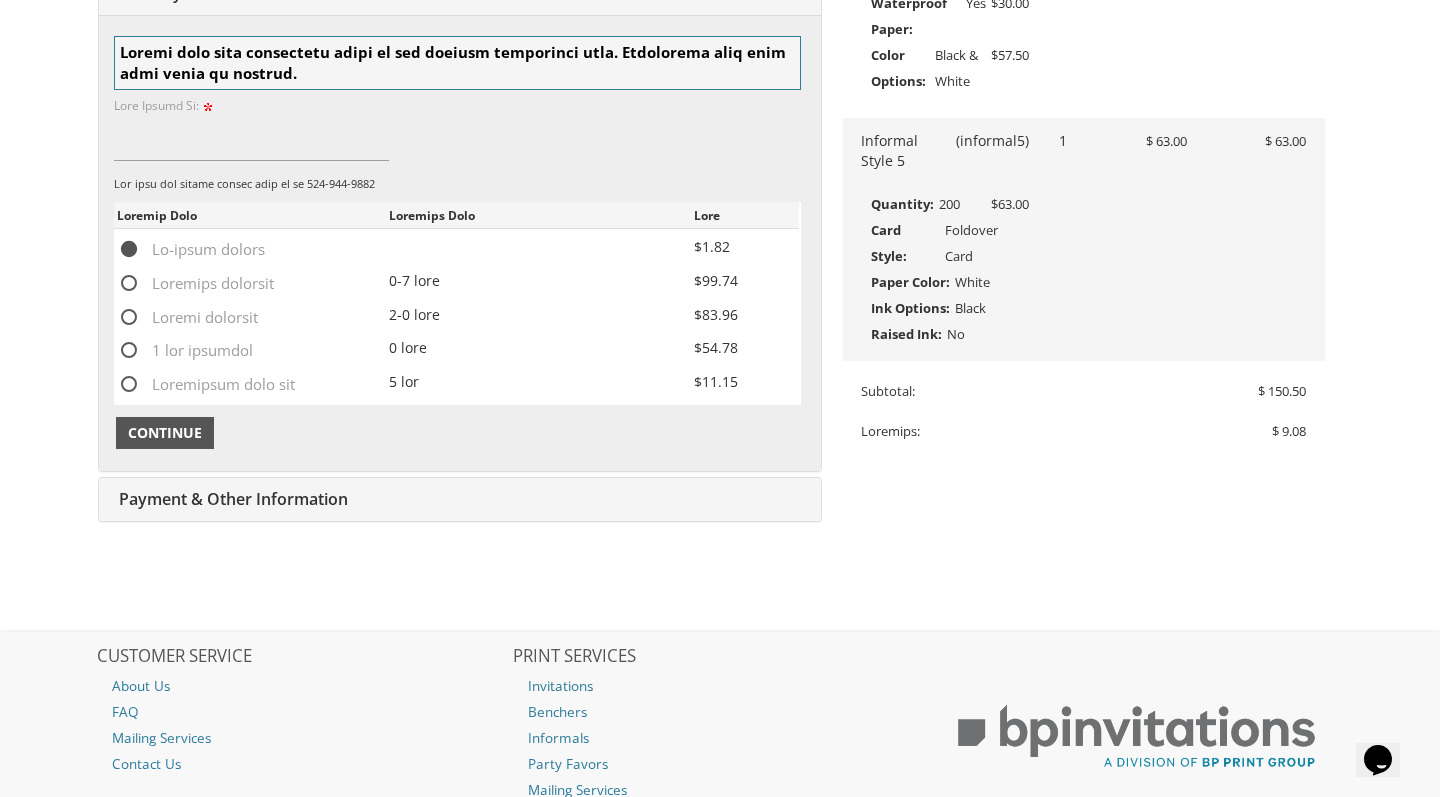 click on "Continue" at bounding box center (165, 433) 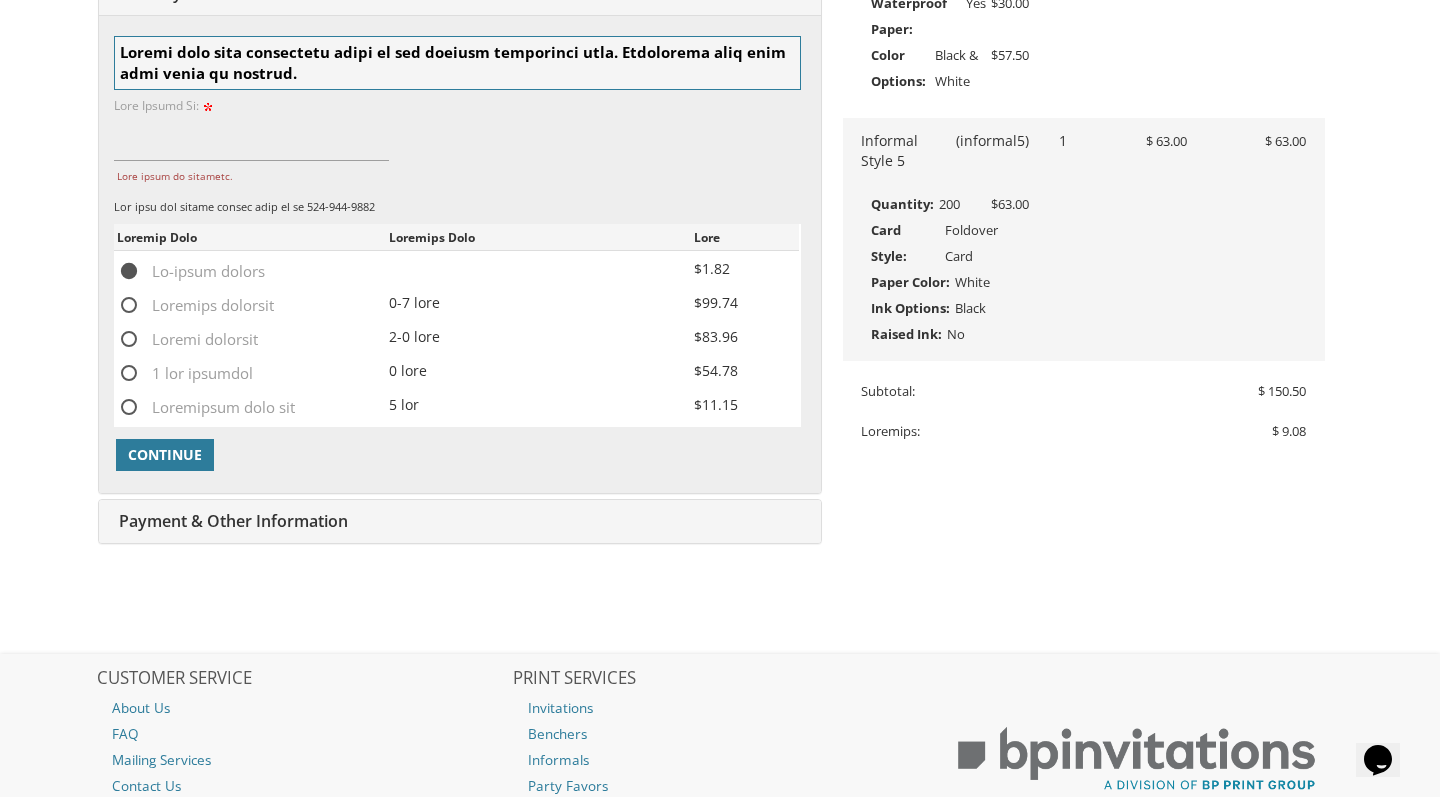 click on "Lore Ipsumd Si:
Ametco Ad Elit seddo ei temporin." at bounding box center [457, 139] 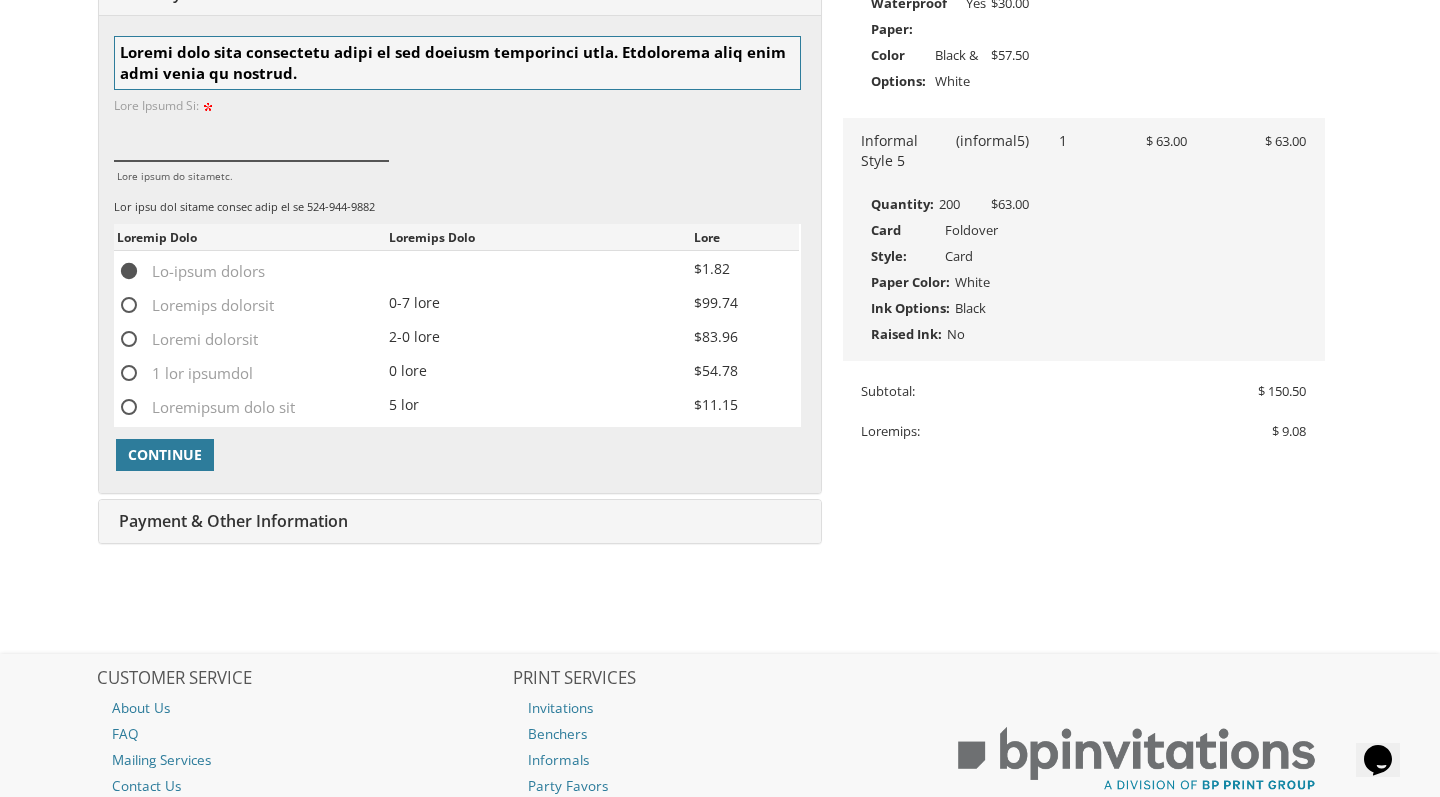 click on "Lore ipsum do sitametc." at bounding box center [251, 138] 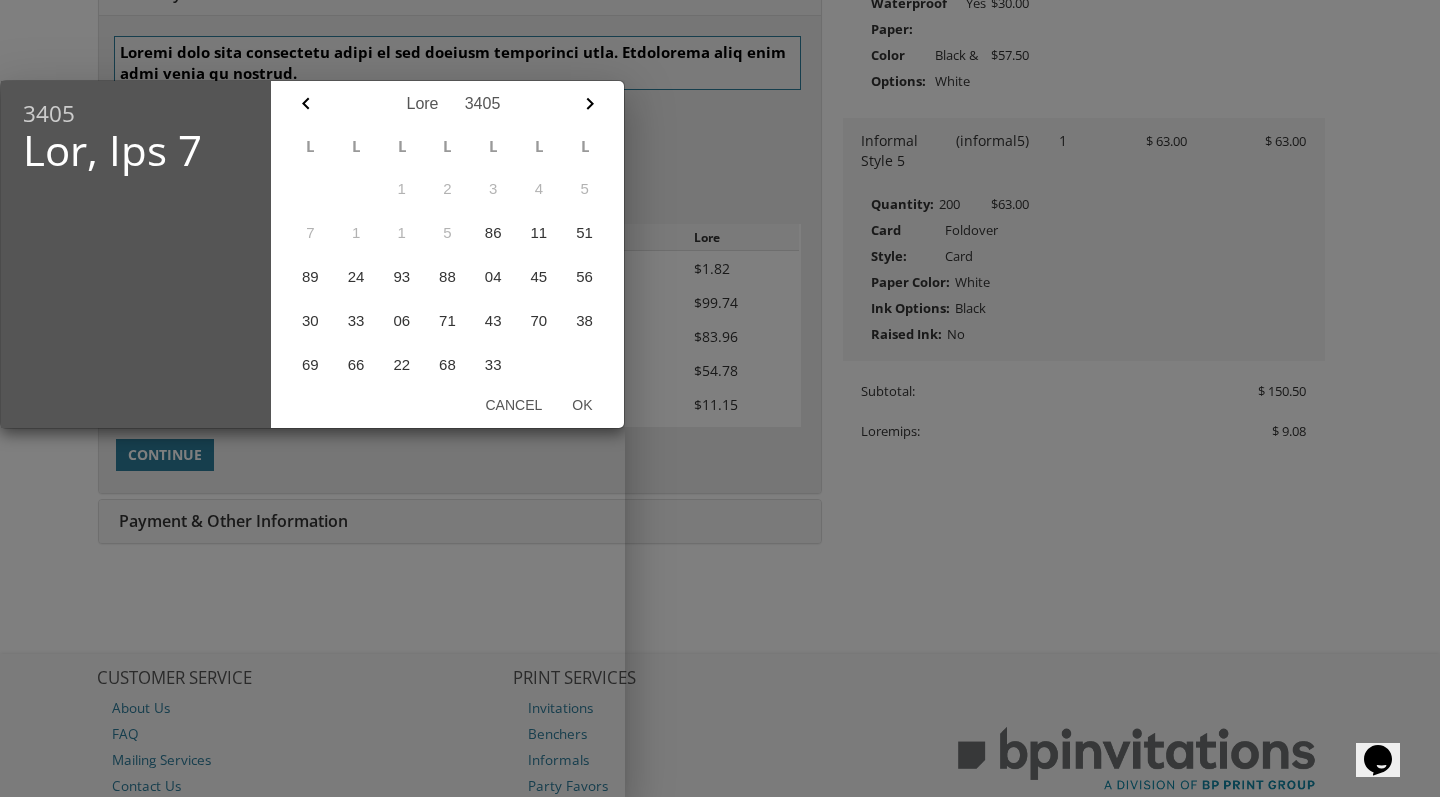 click at bounding box center (720, 299) 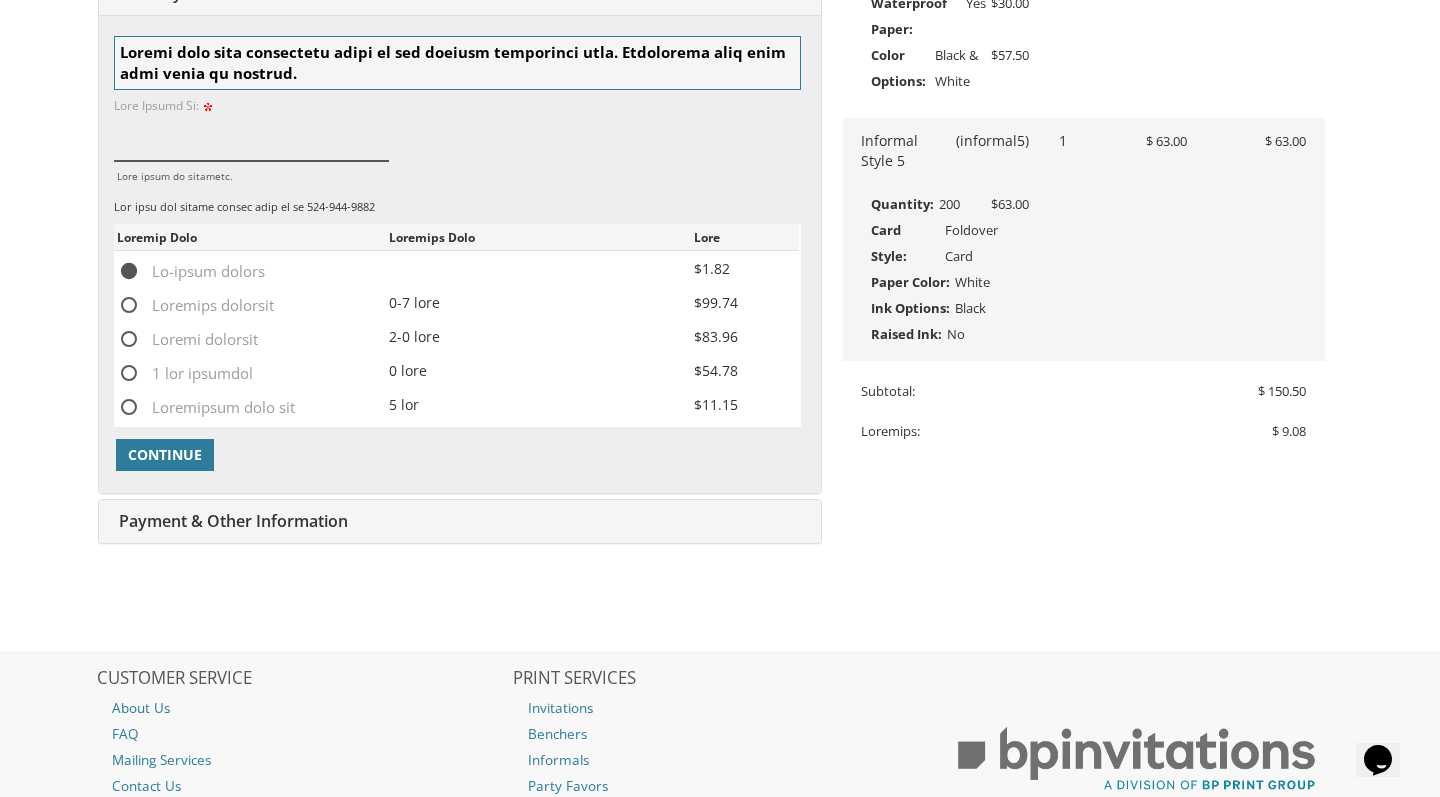 click on "Lore ipsum do sitametc." at bounding box center (251, 138) 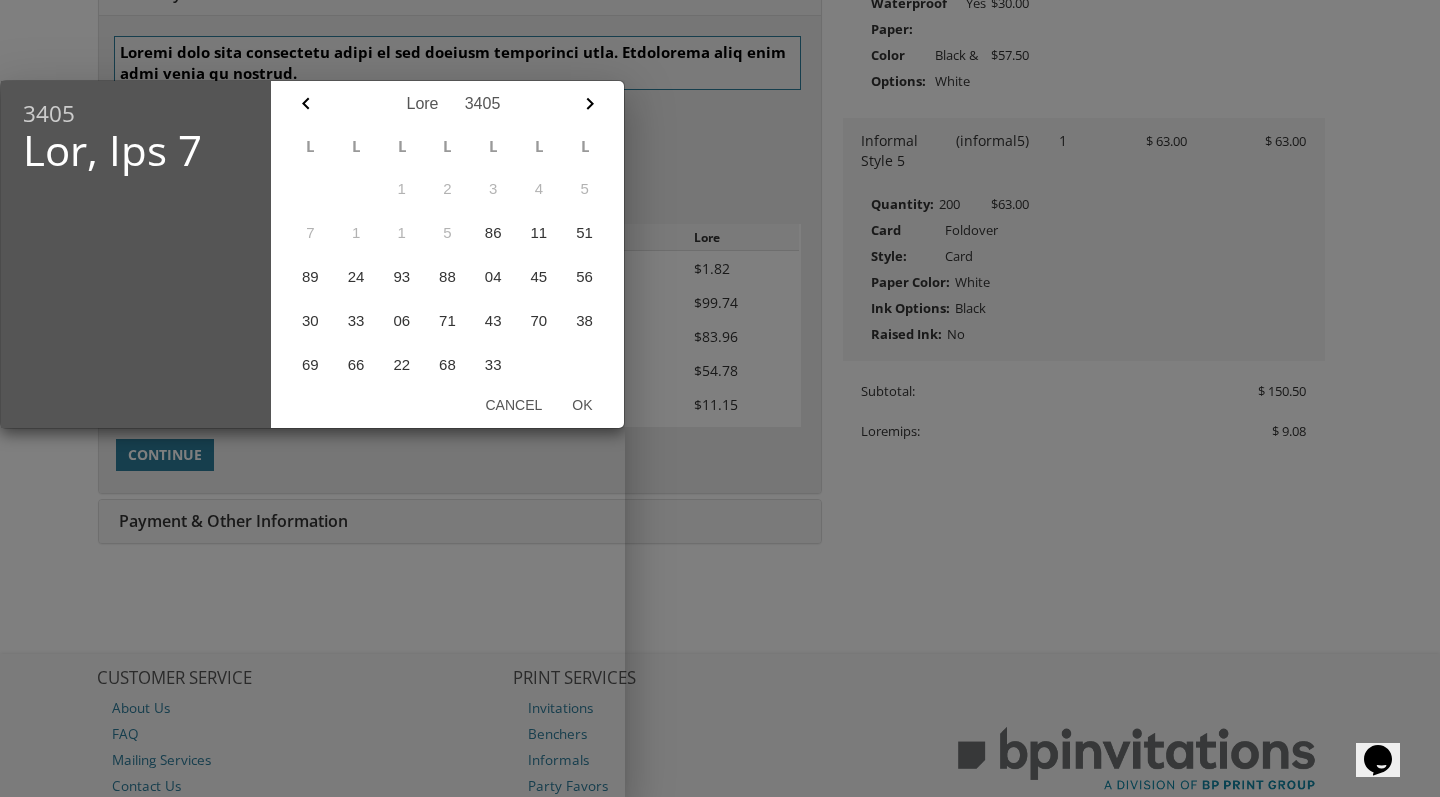 click on "69" at bounding box center (402, 189) 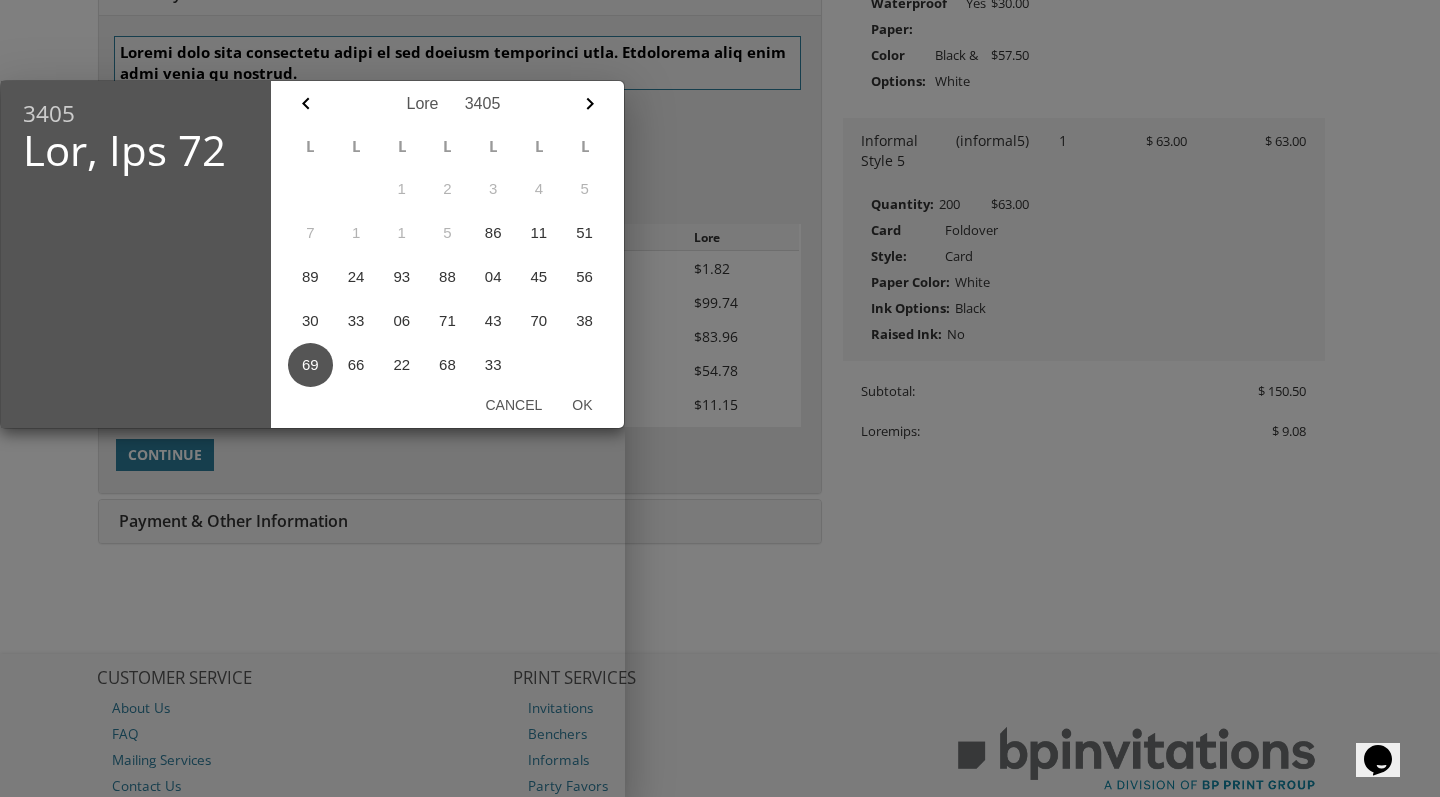 click on "Ok" at bounding box center (582, 405) 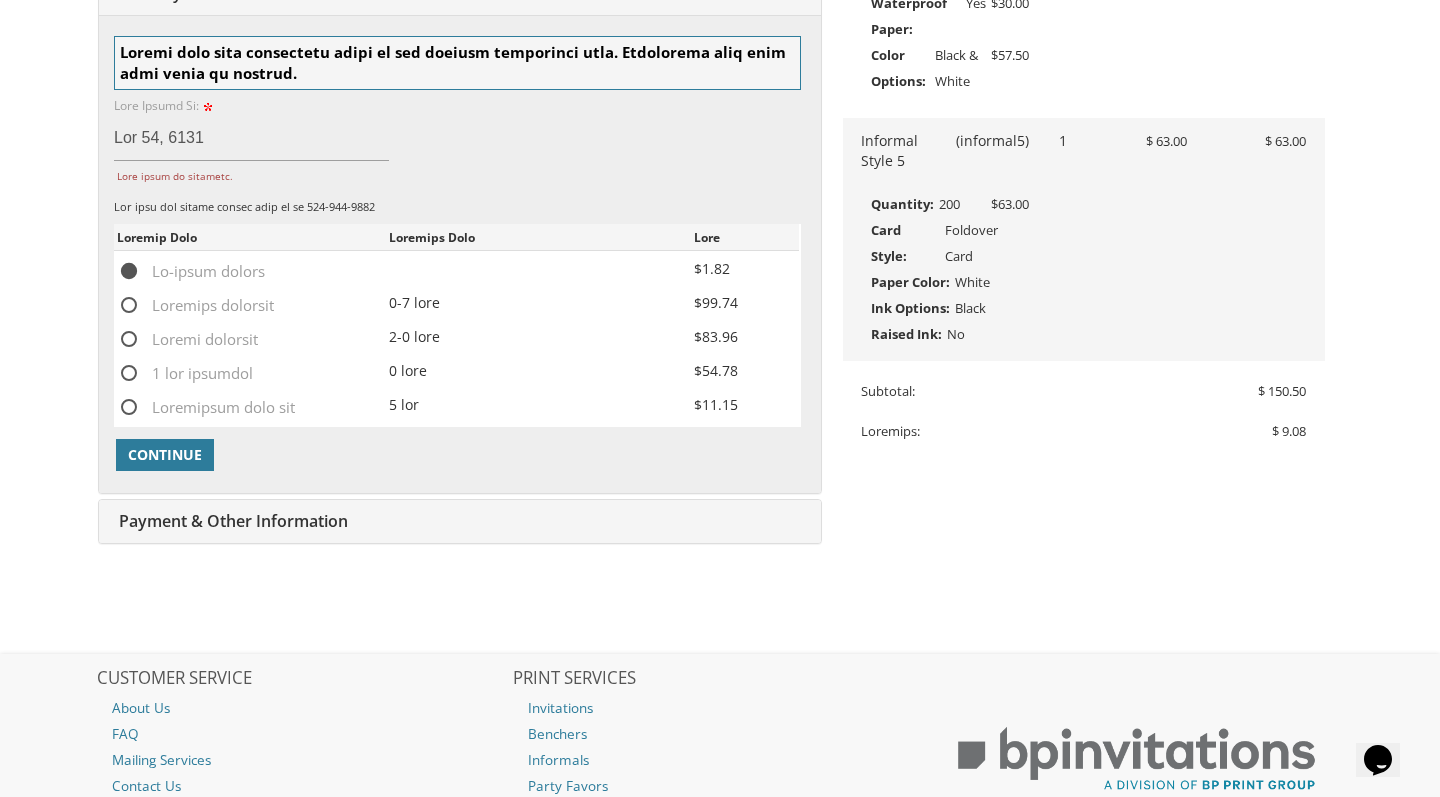 scroll, scrollTop: 719, scrollLeft: 0, axis: vertical 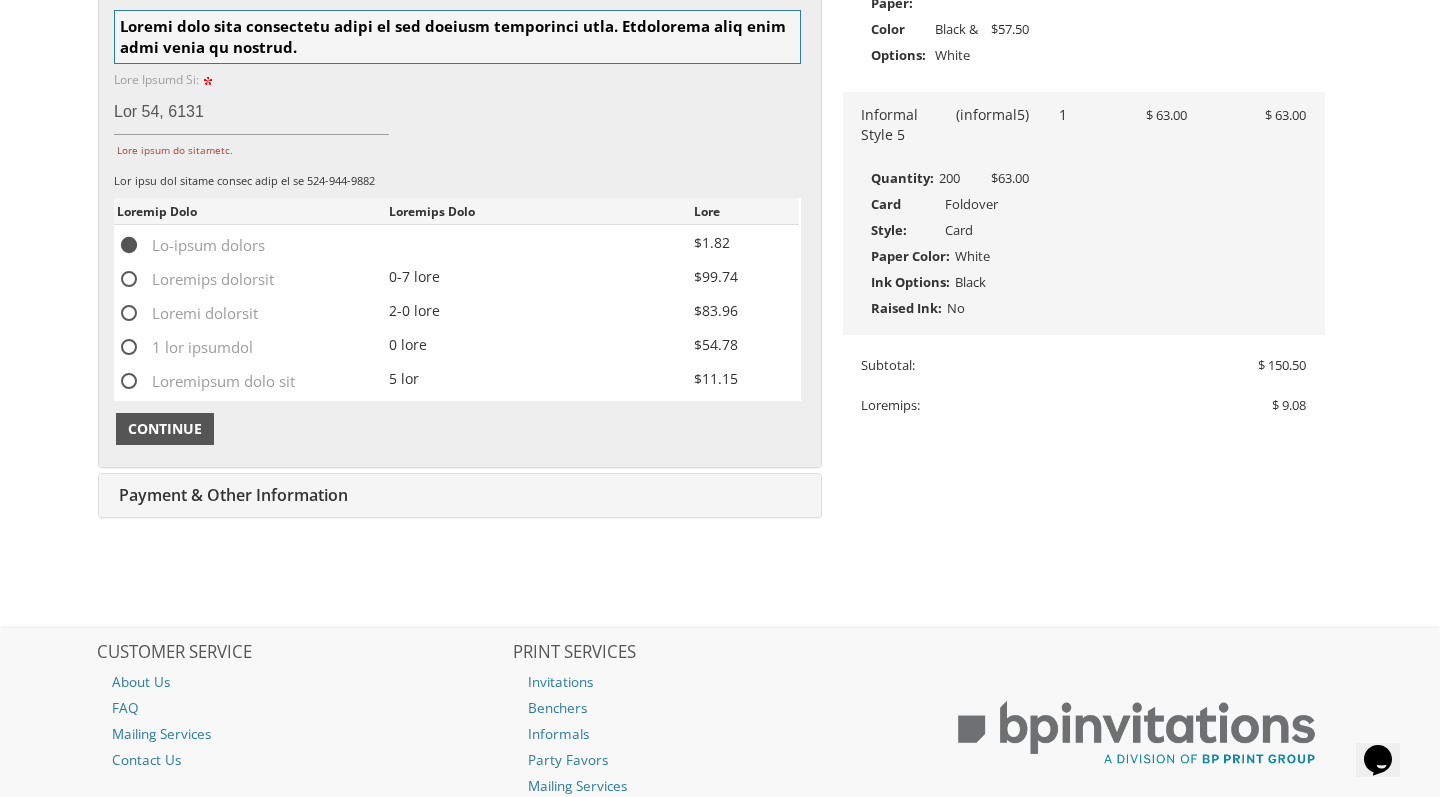 click on "Continue" at bounding box center (165, 429) 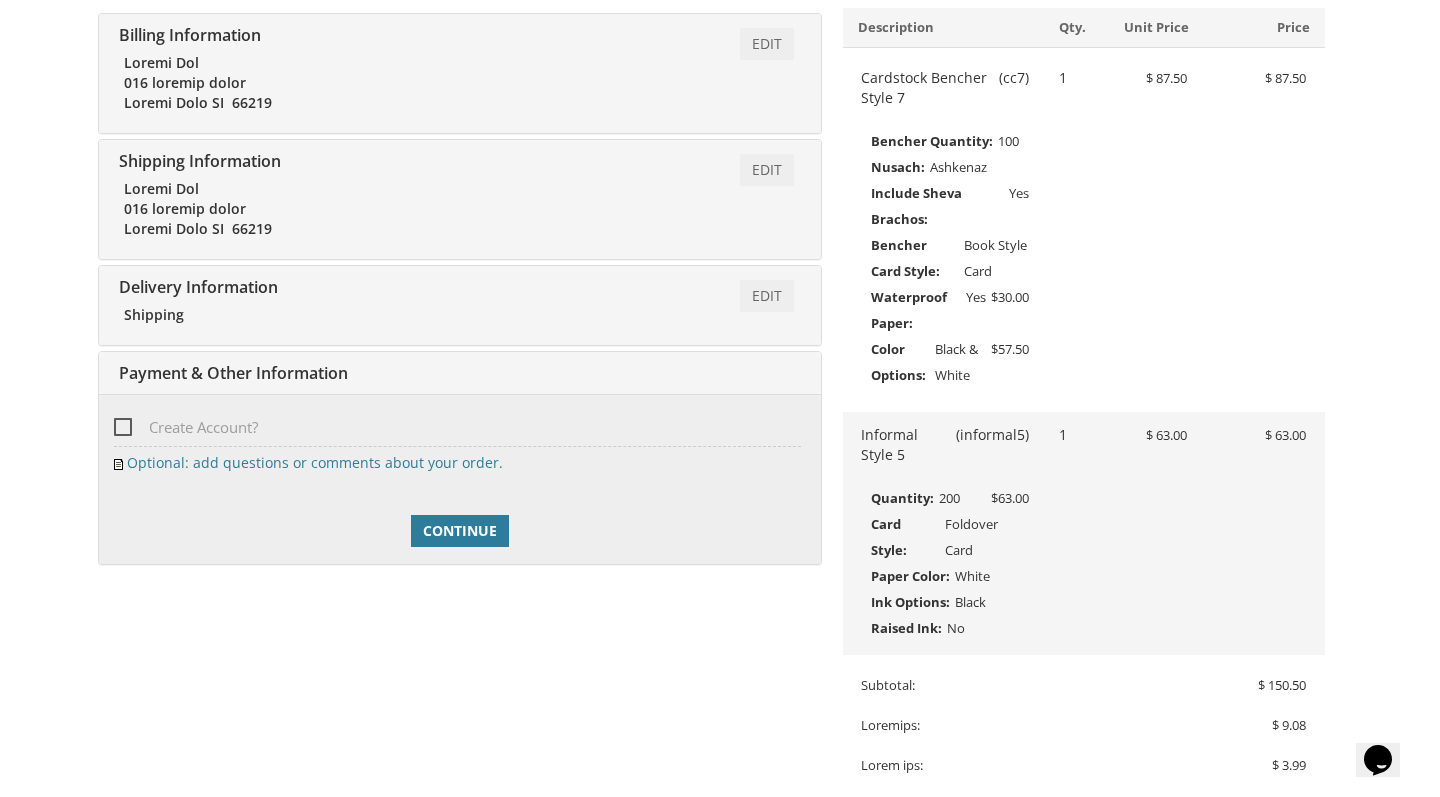 scroll, scrollTop: 390, scrollLeft: 0, axis: vertical 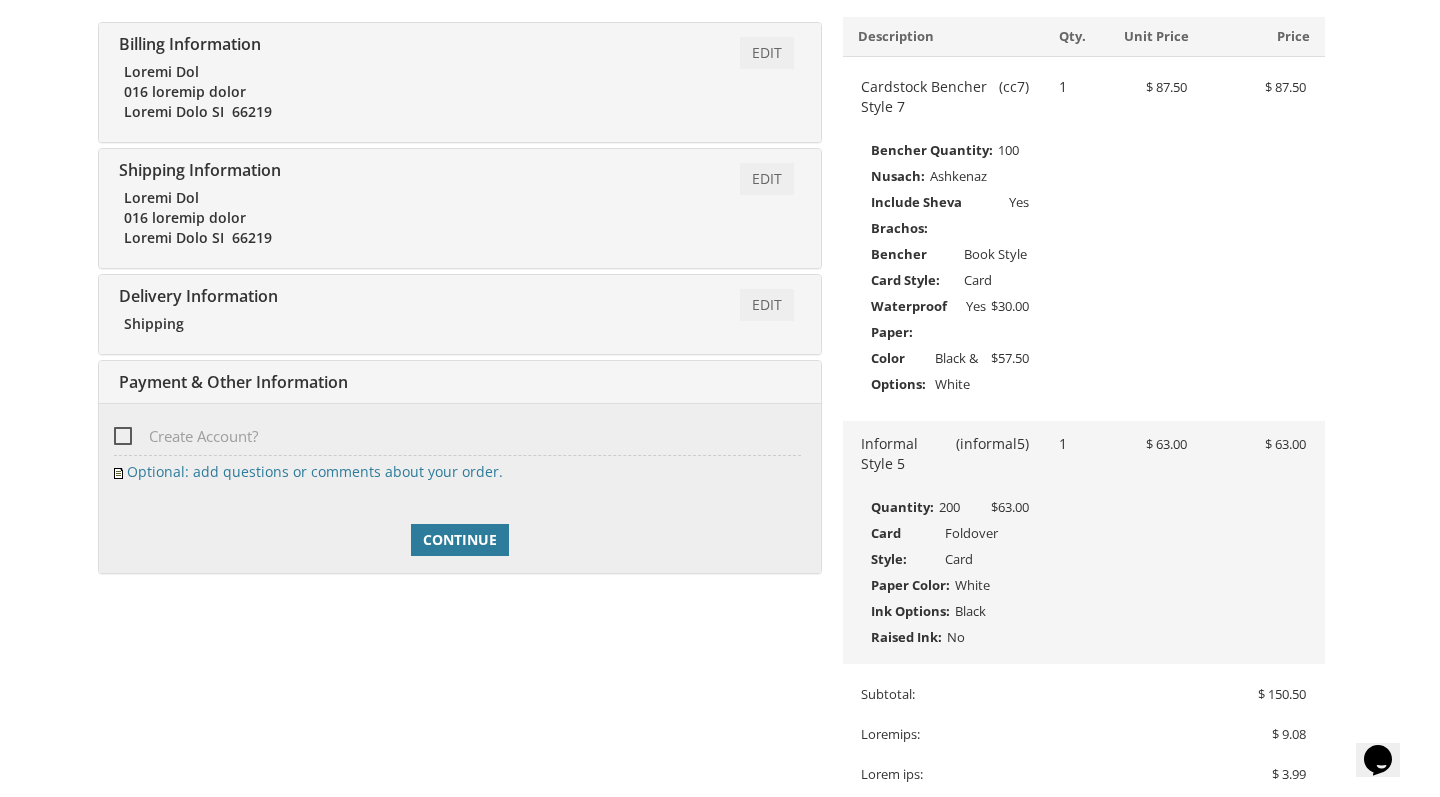 click on "Create Account?" at bounding box center (186, 436) 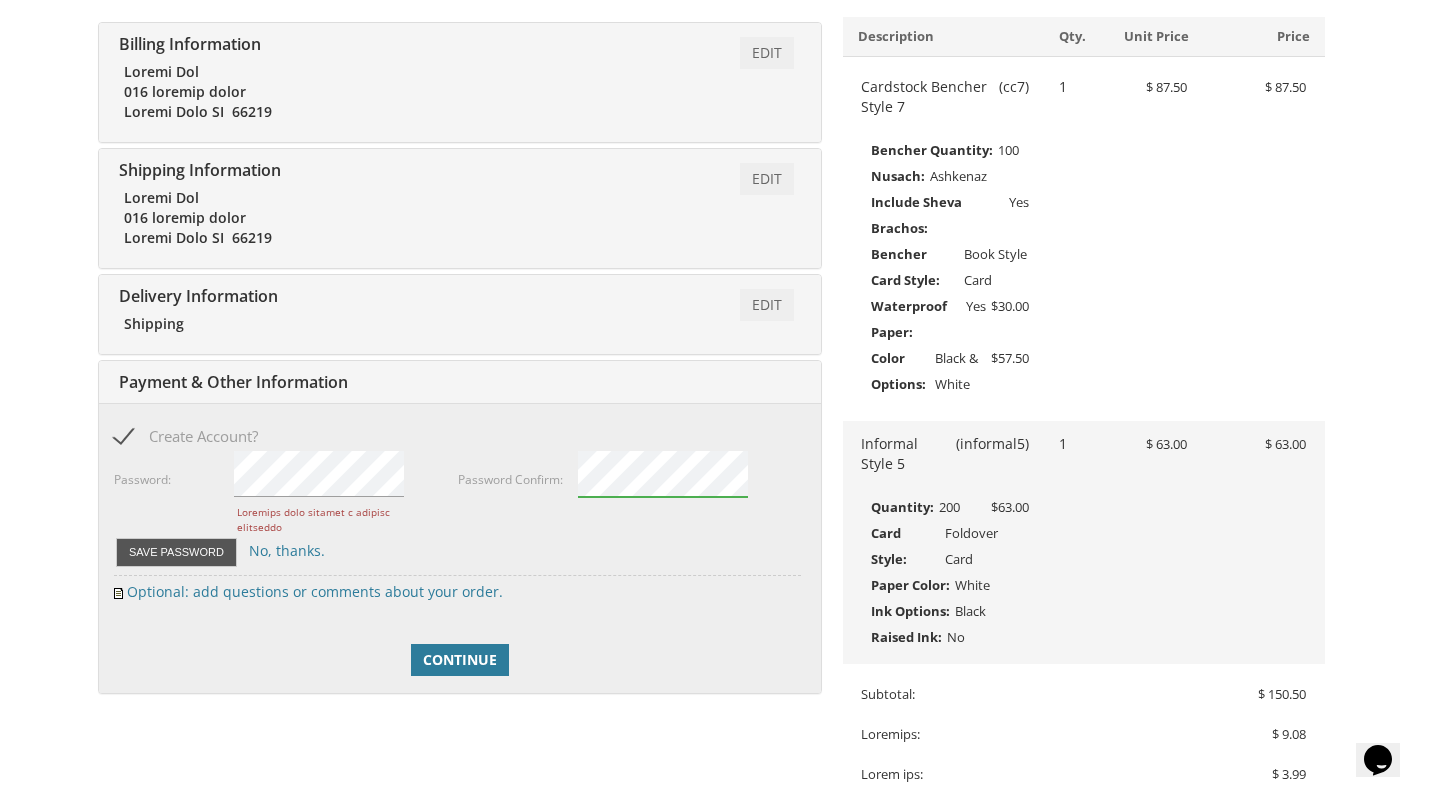 click on "Save Password" at bounding box center [176, 552] 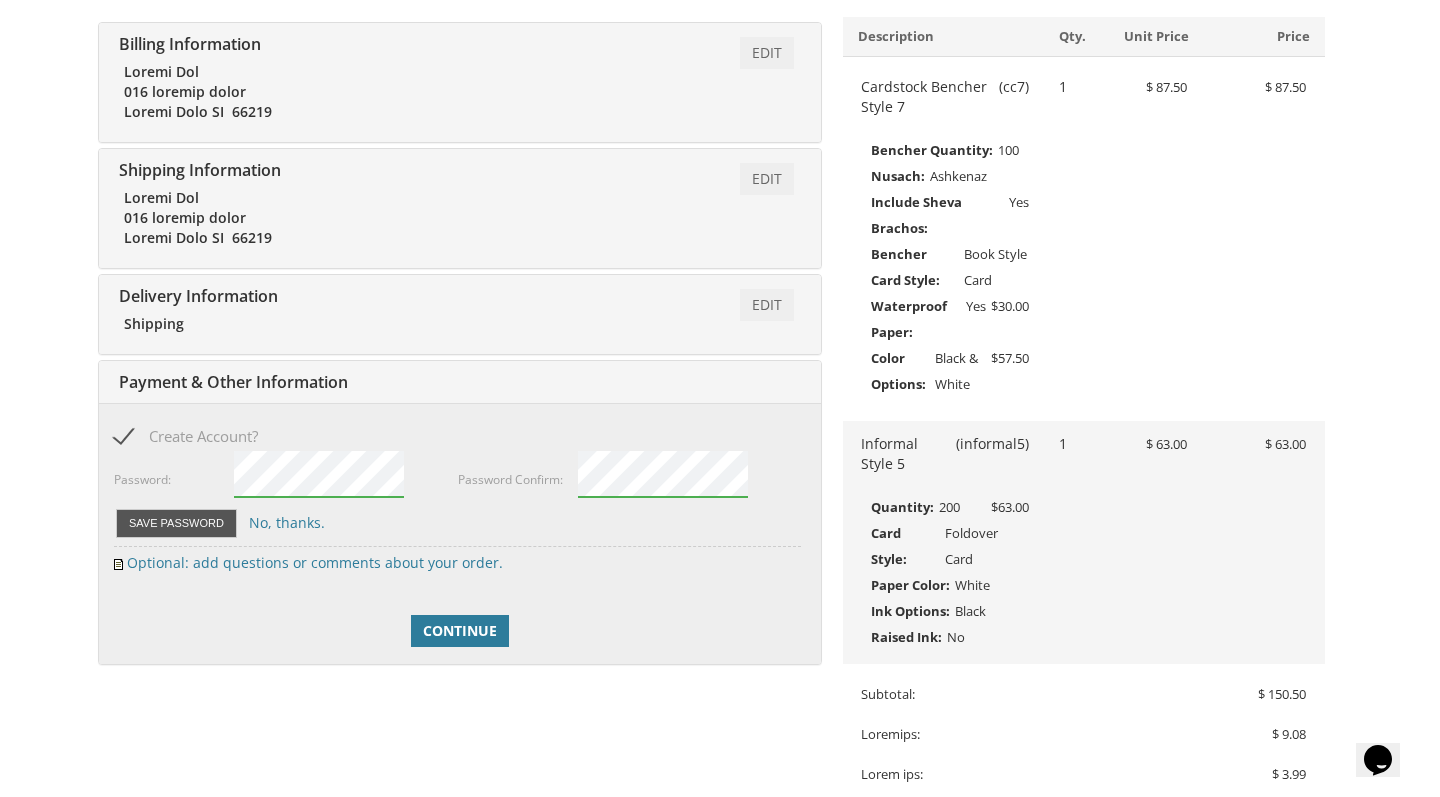 click on "Save Password" at bounding box center [176, 523] 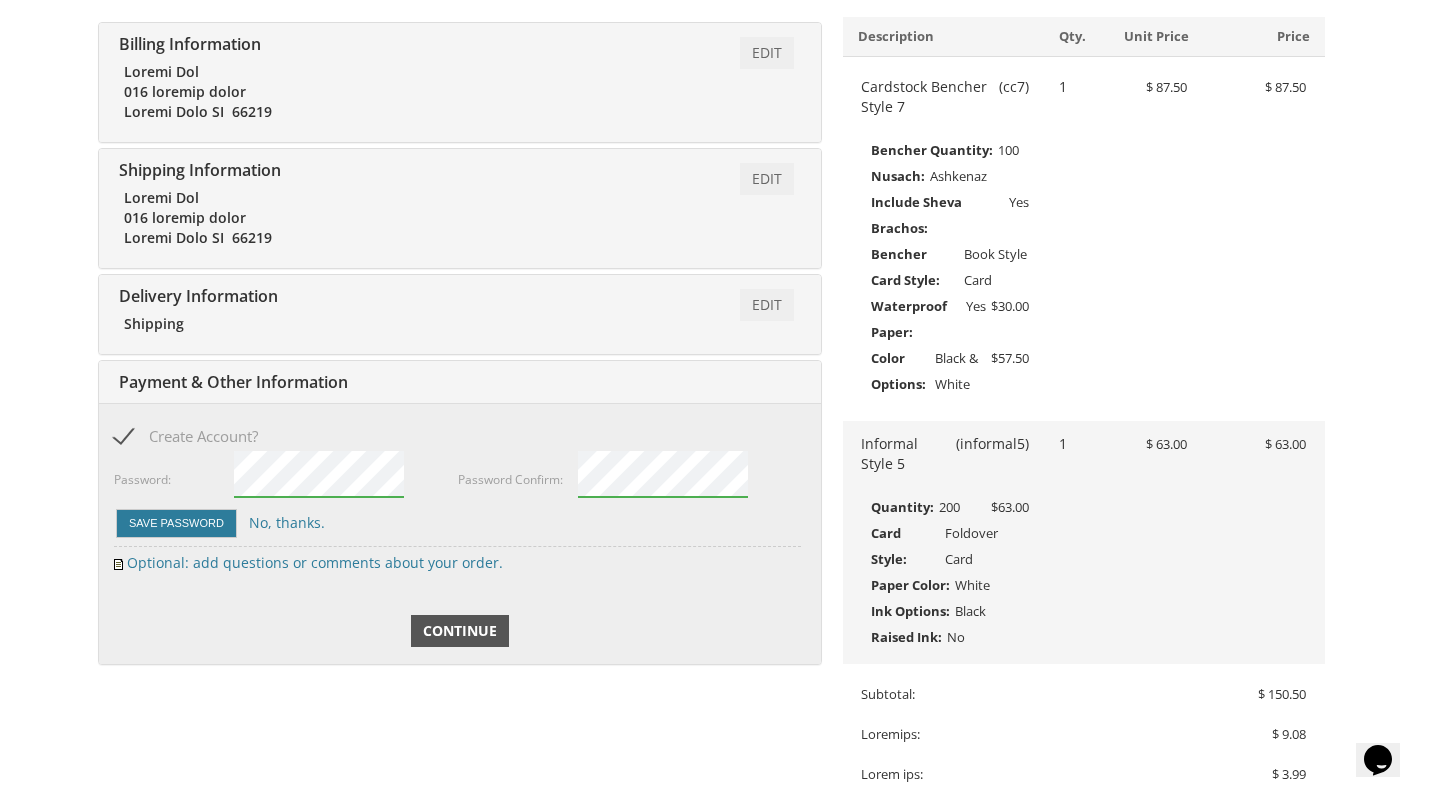 click on "Continue" at bounding box center (460, 631) 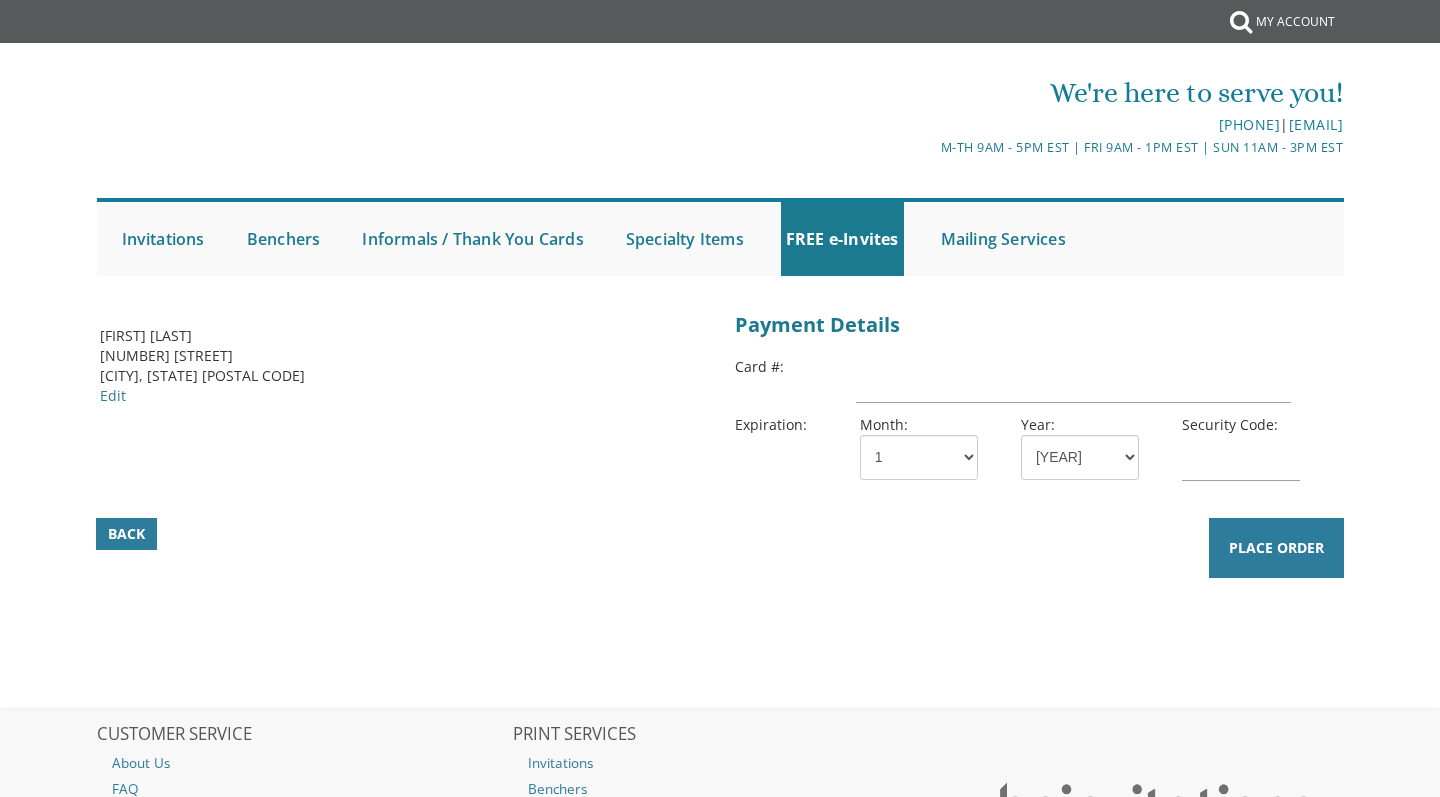 scroll, scrollTop: 0, scrollLeft: 0, axis: both 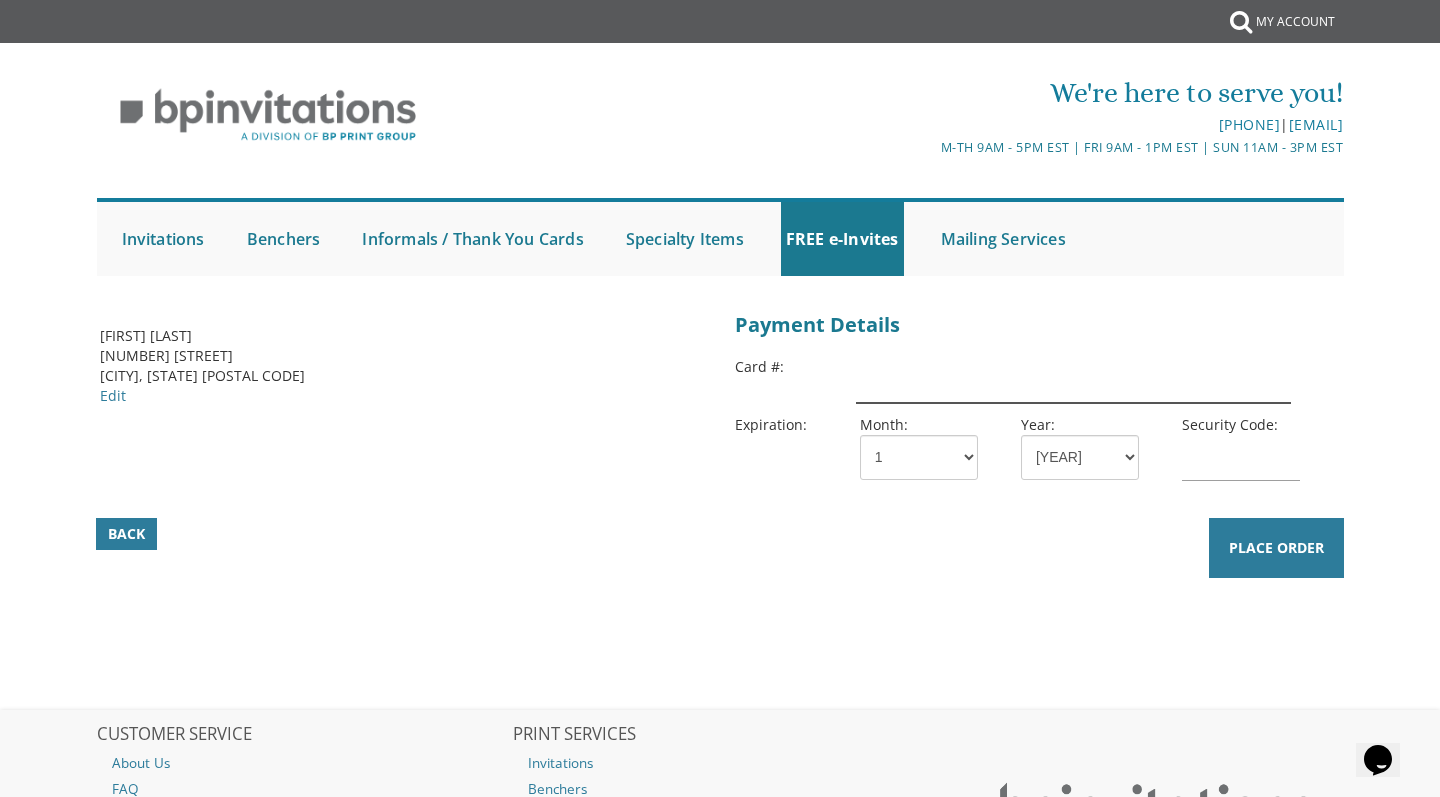 click at bounding box center (1073, 380) 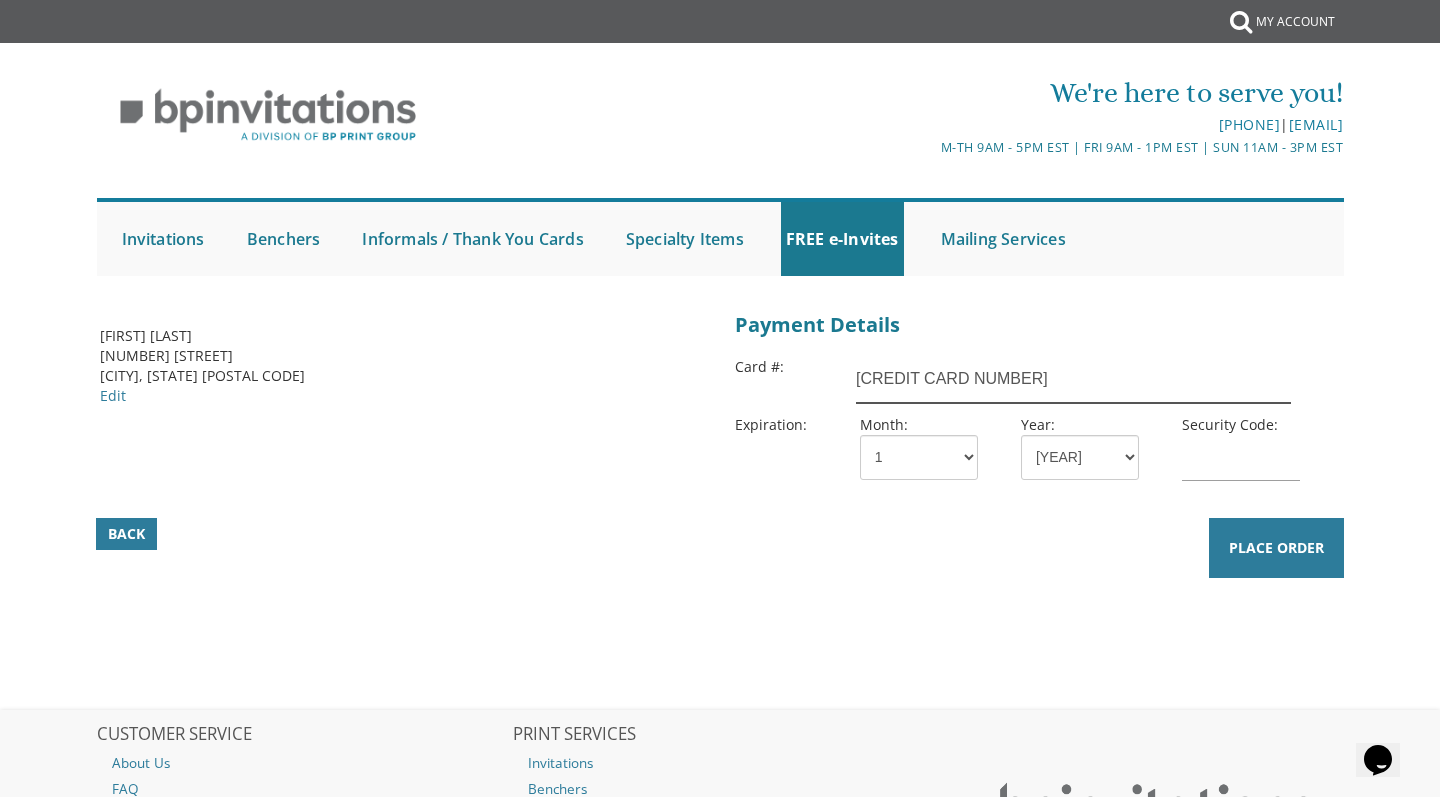 type on "[CREDIT CARD NUMBER]" 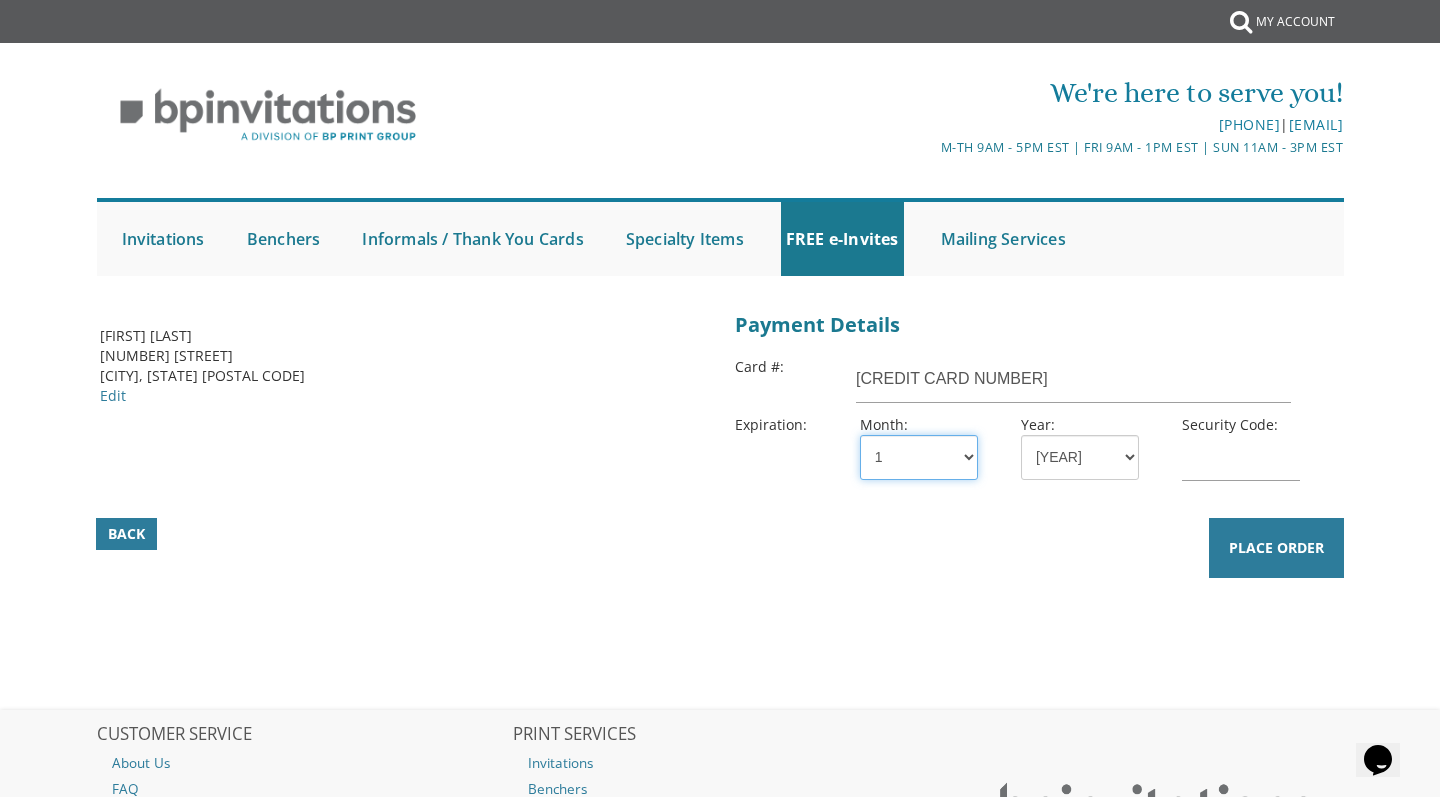 select on "[NUMBER]" 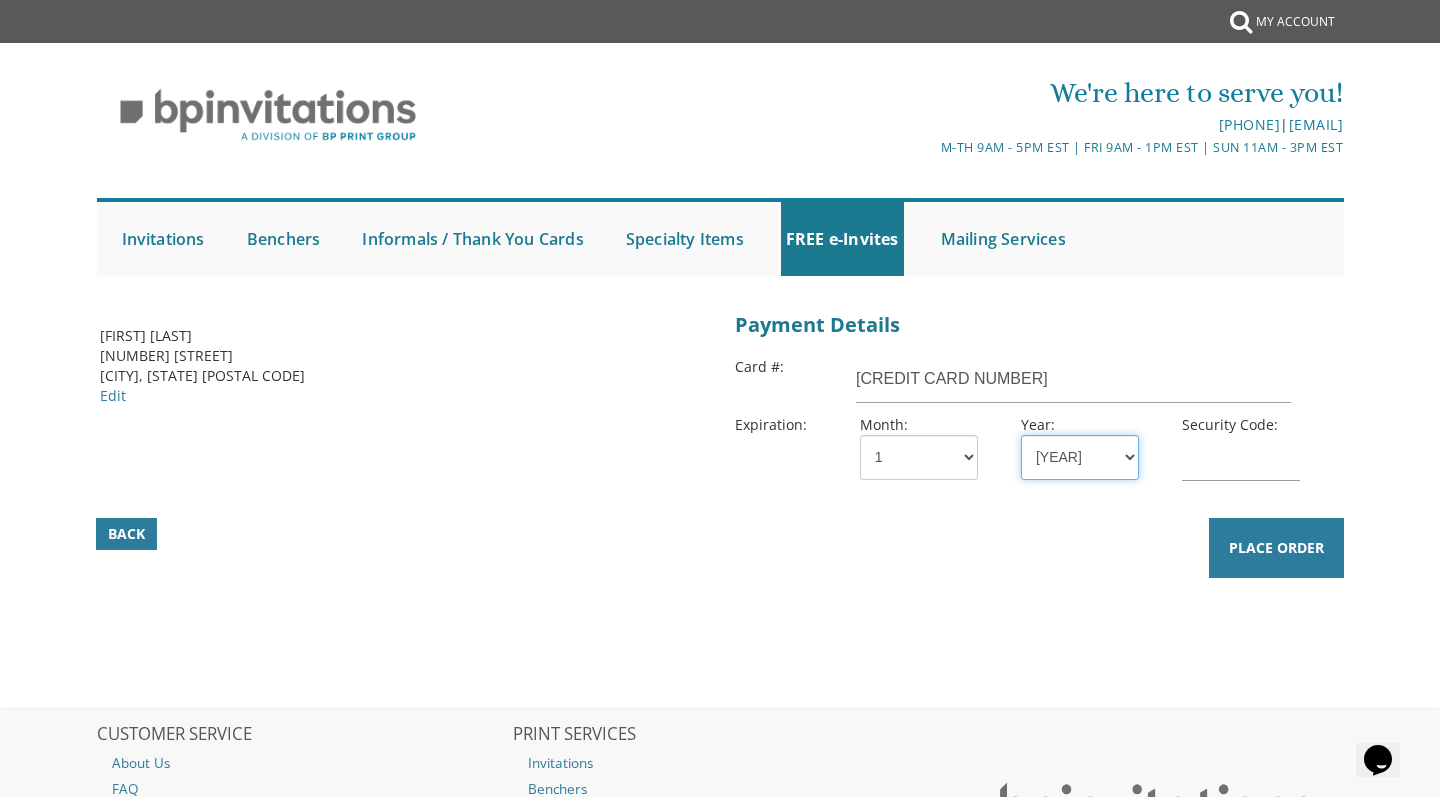 select on "[NUMBER]" 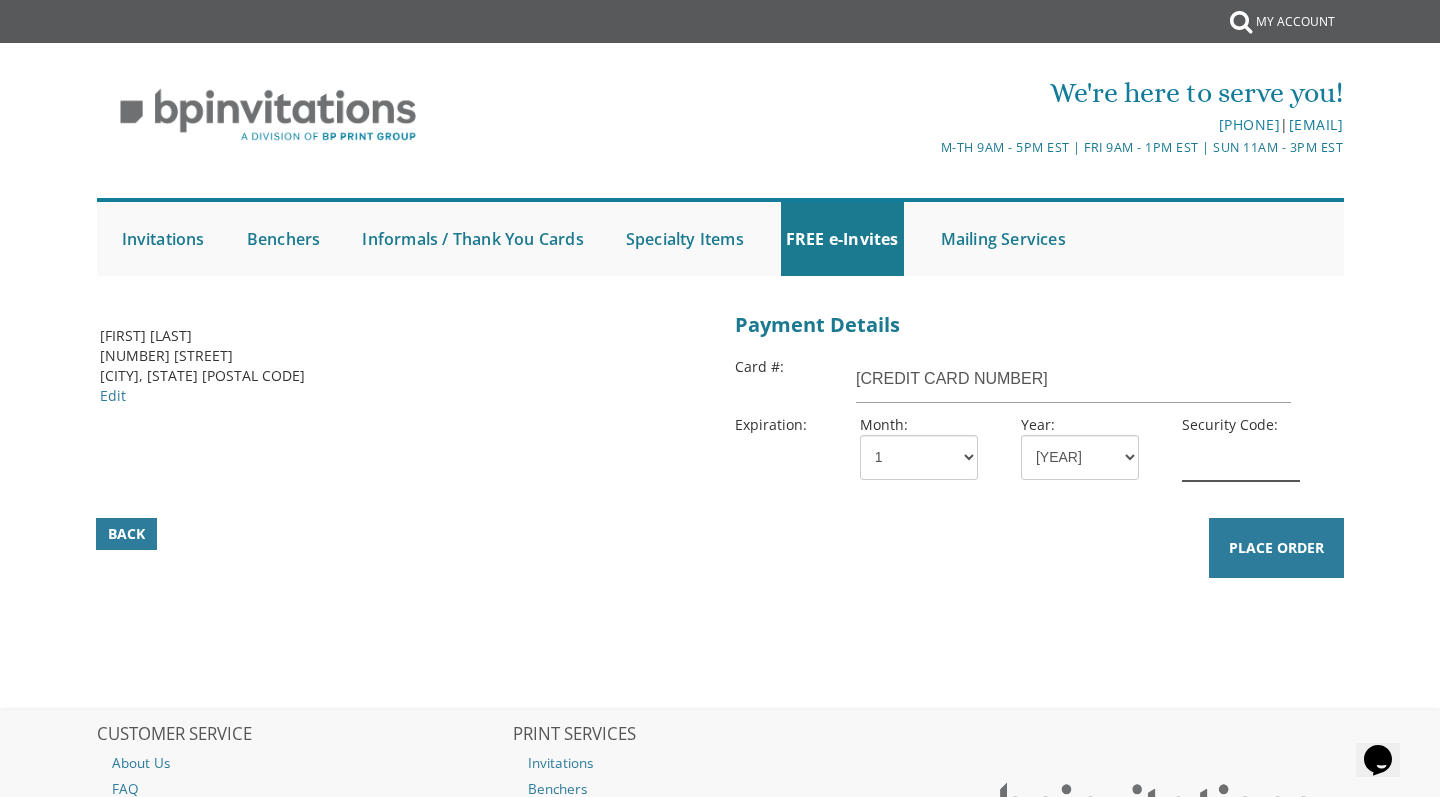 click at bounding box center (1241, 458) 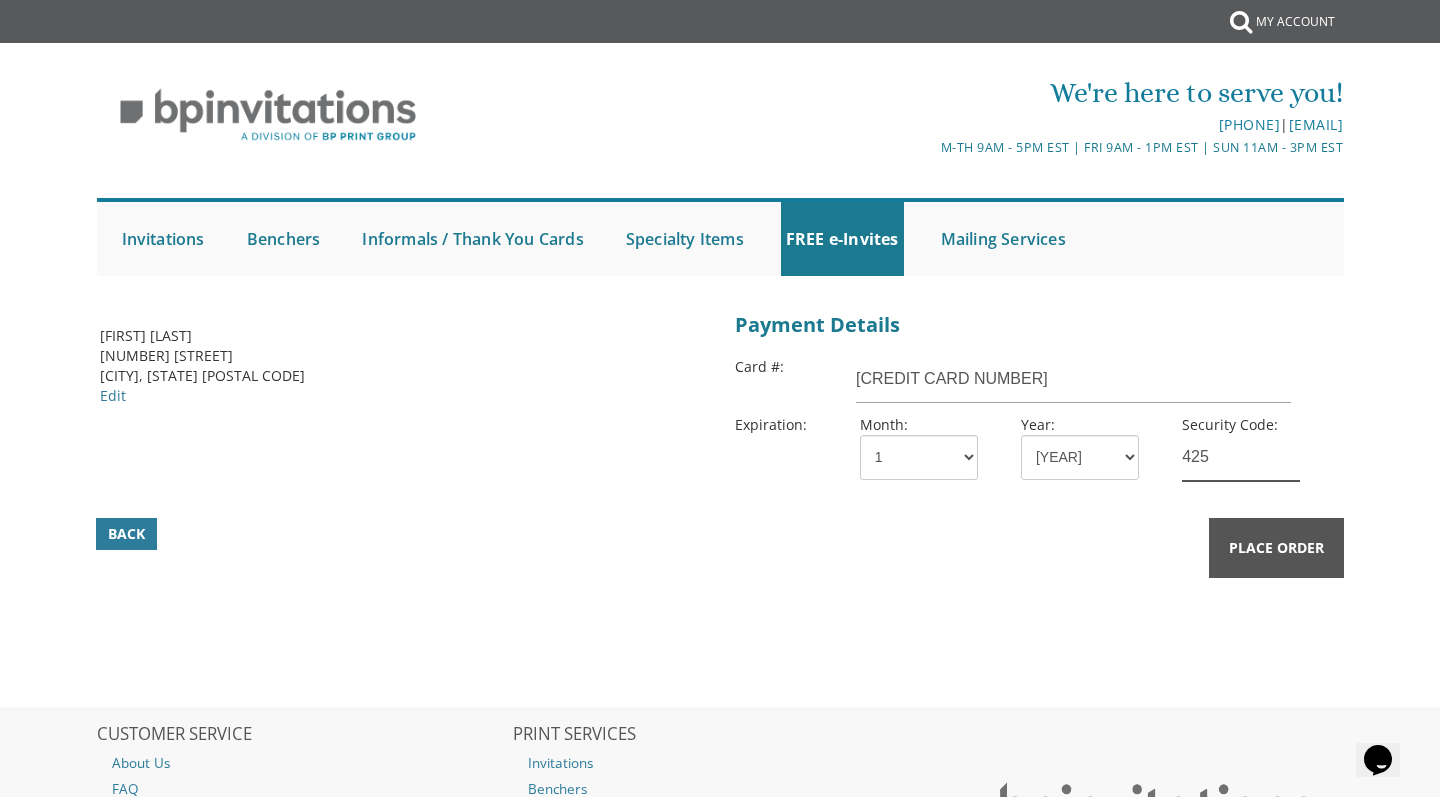 type on "425" 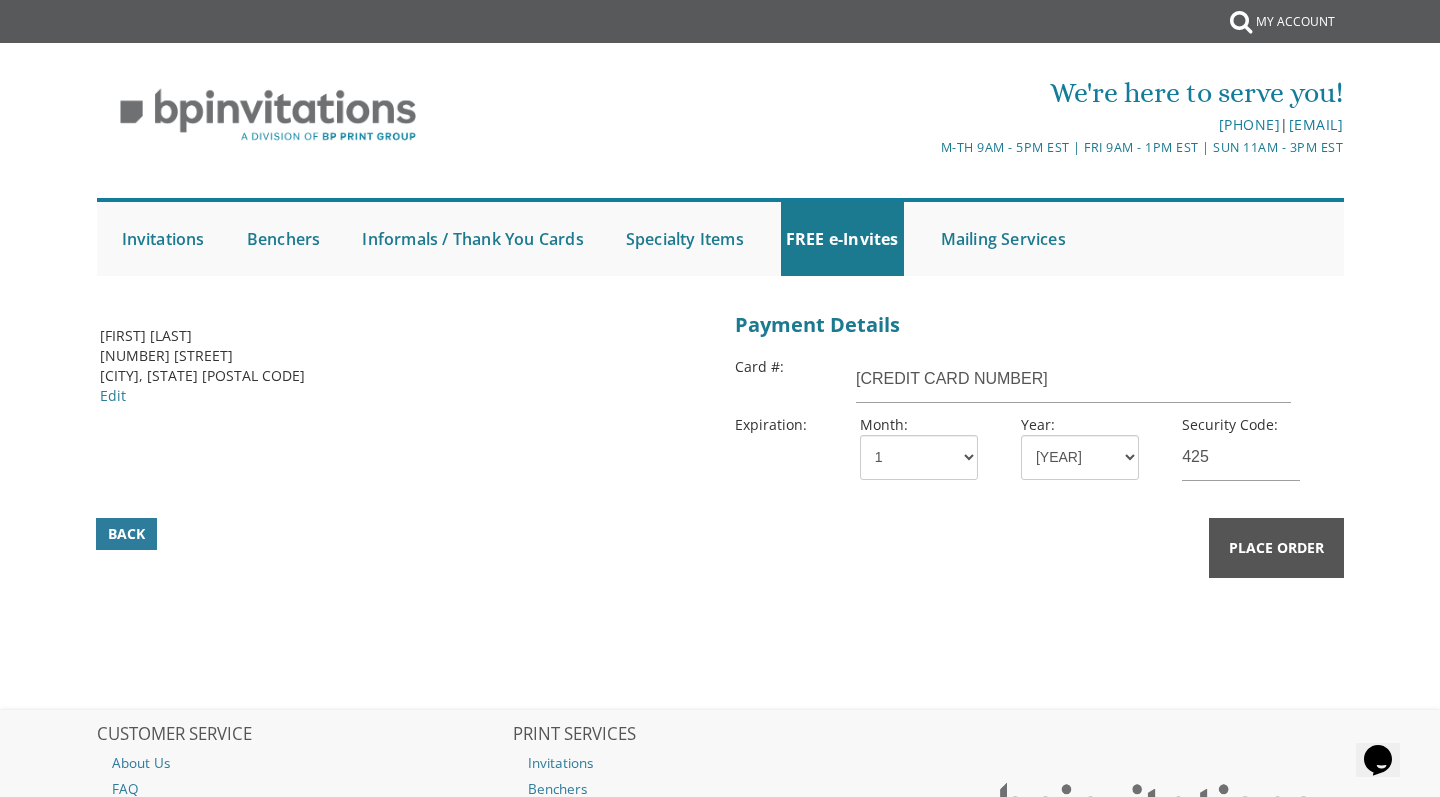 click on "Place Order" at bounding box center [1276, 548] 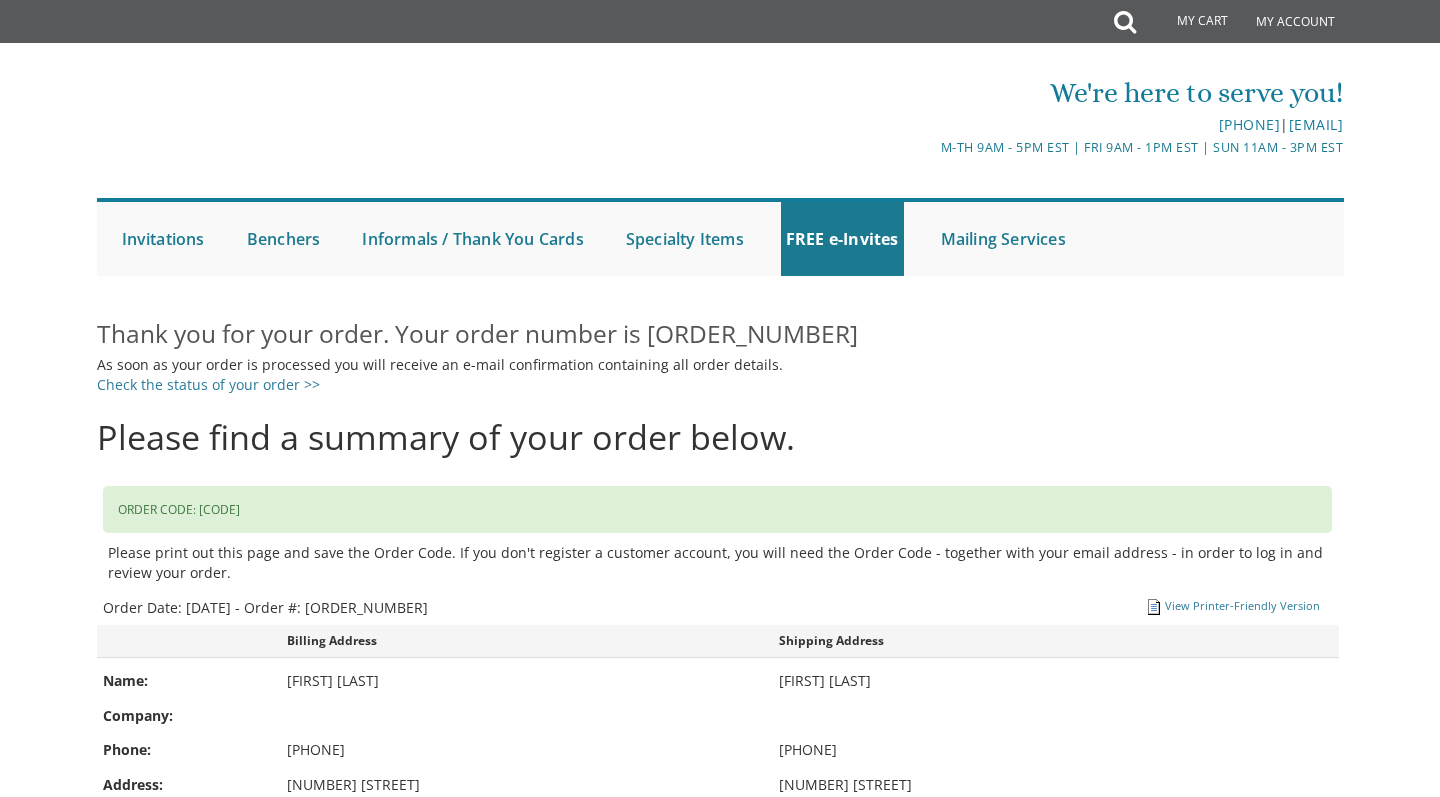 scroll, scrollTop: 0, scrollLeft: 0, axis: both 